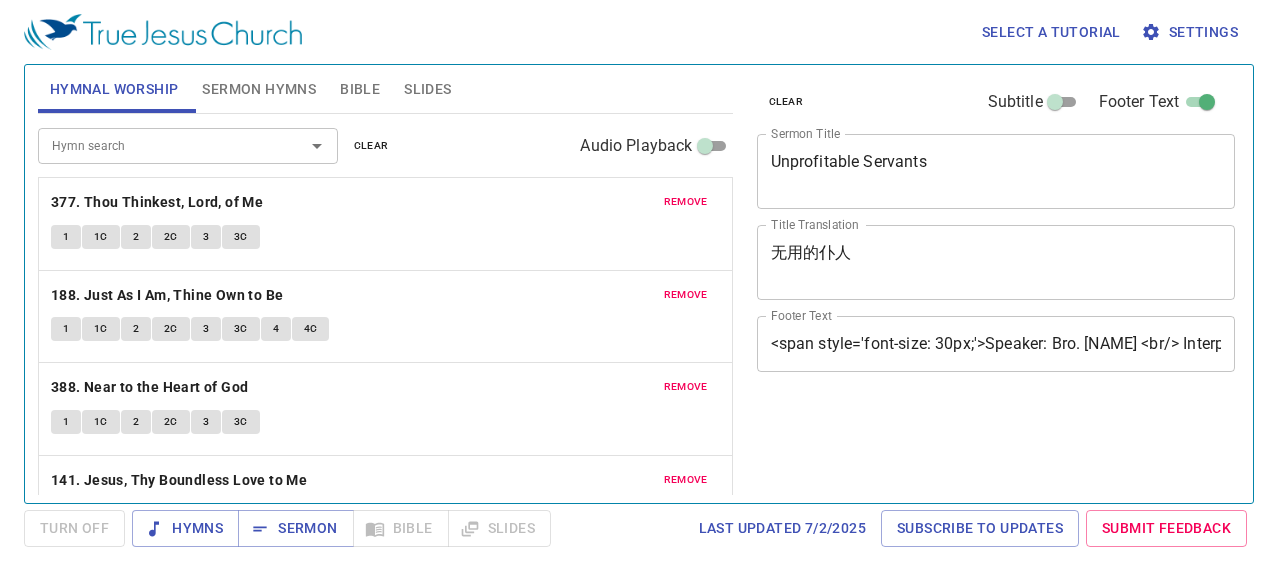scroll, scrollTop: 0, scrollLeft: 0, axis: both 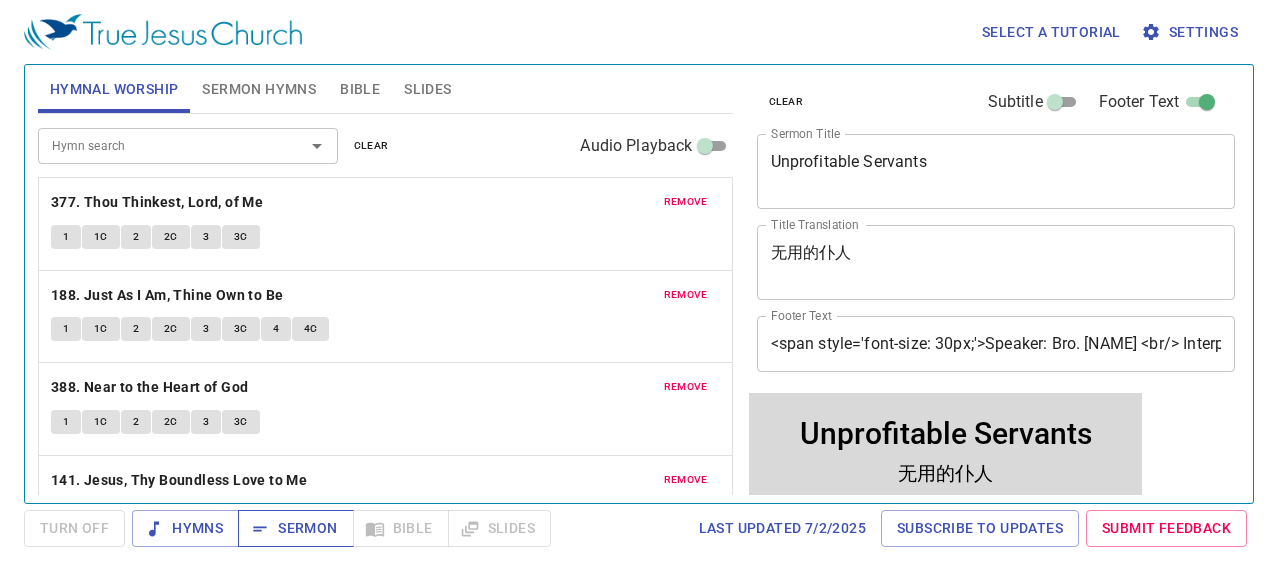 click on "Sermon" at bounding box center (295, 528) 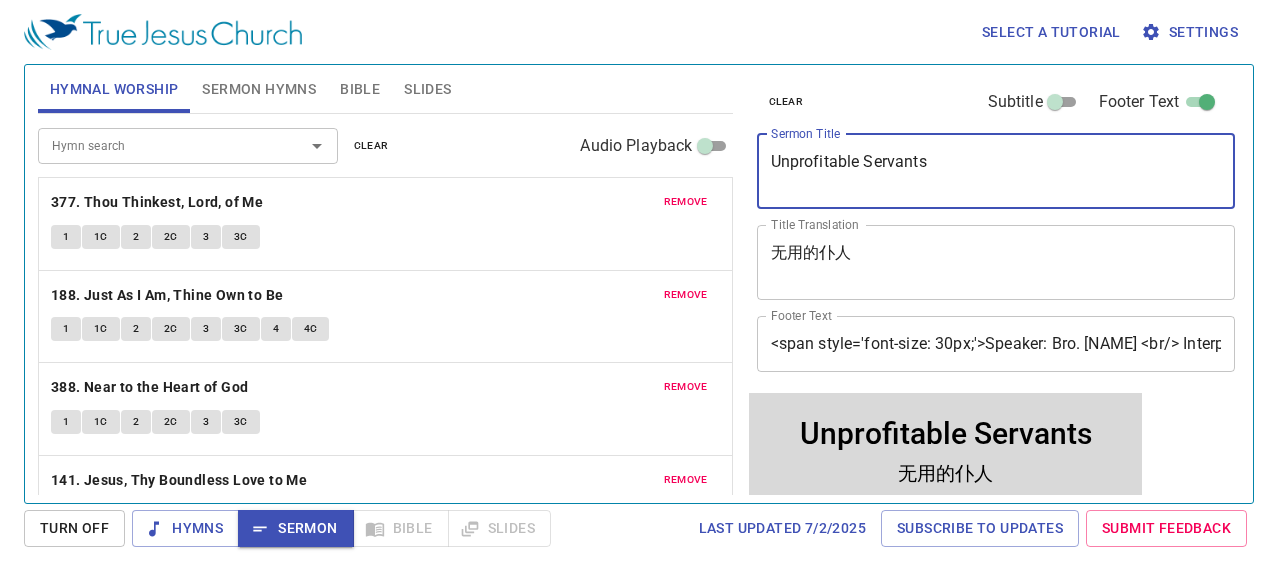 click on "Unprofitable Servants" at bounding box center (996, 171) 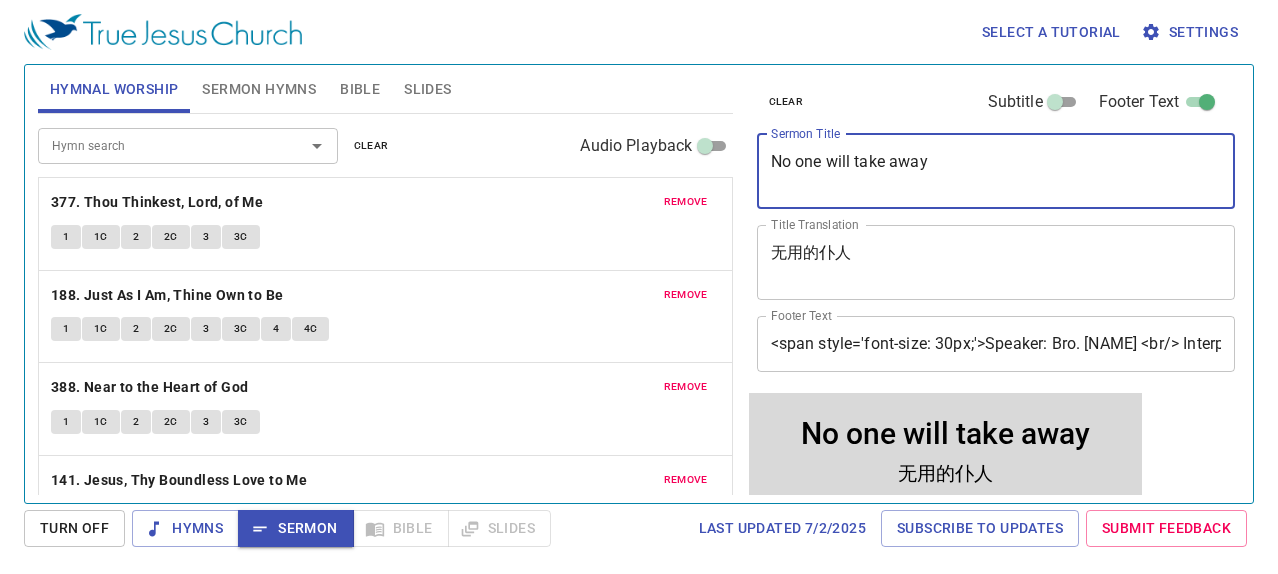 type on "No one will take away" 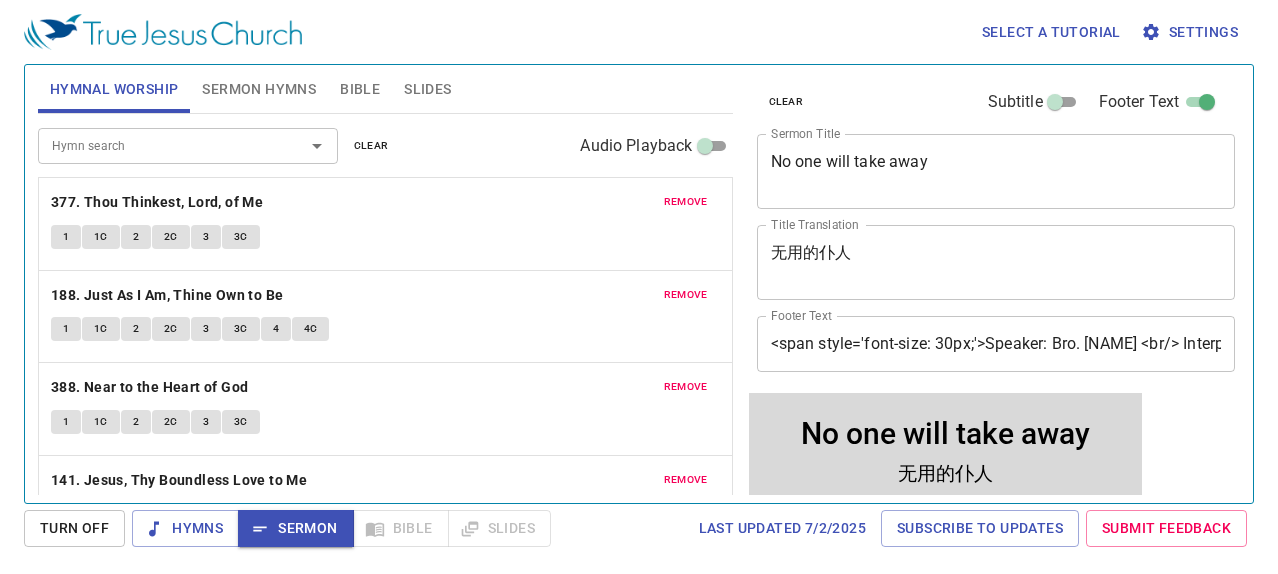 click on "无用的仆人 x Title Translation" at bounding box center [996, 262] 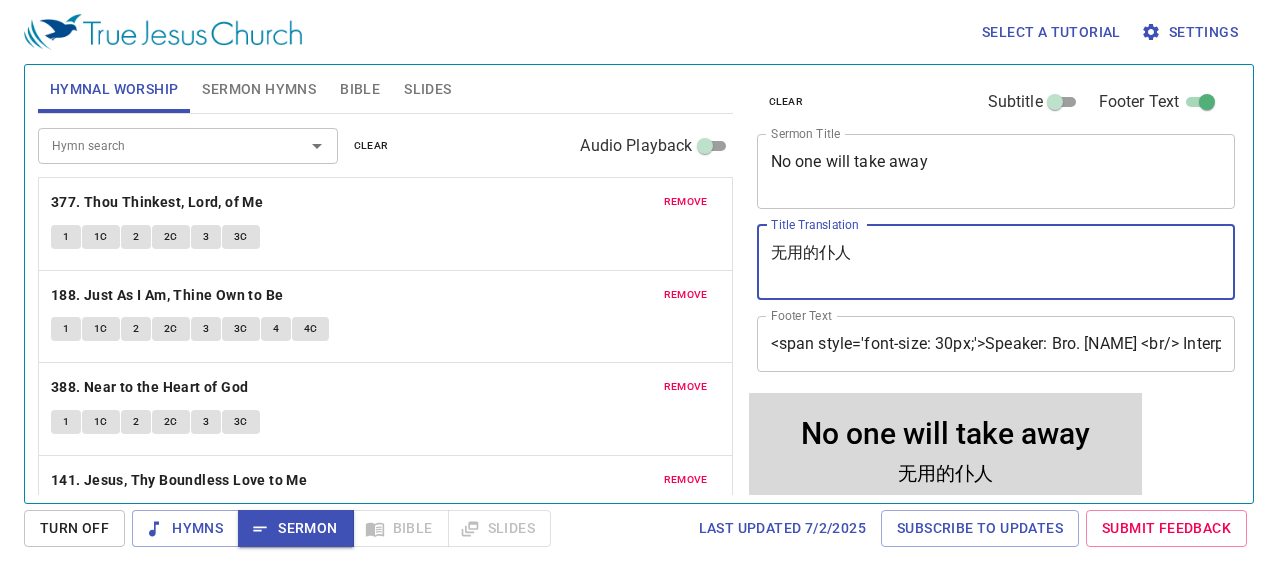 click on "无用的仆人" at bounding box center [996, 262] 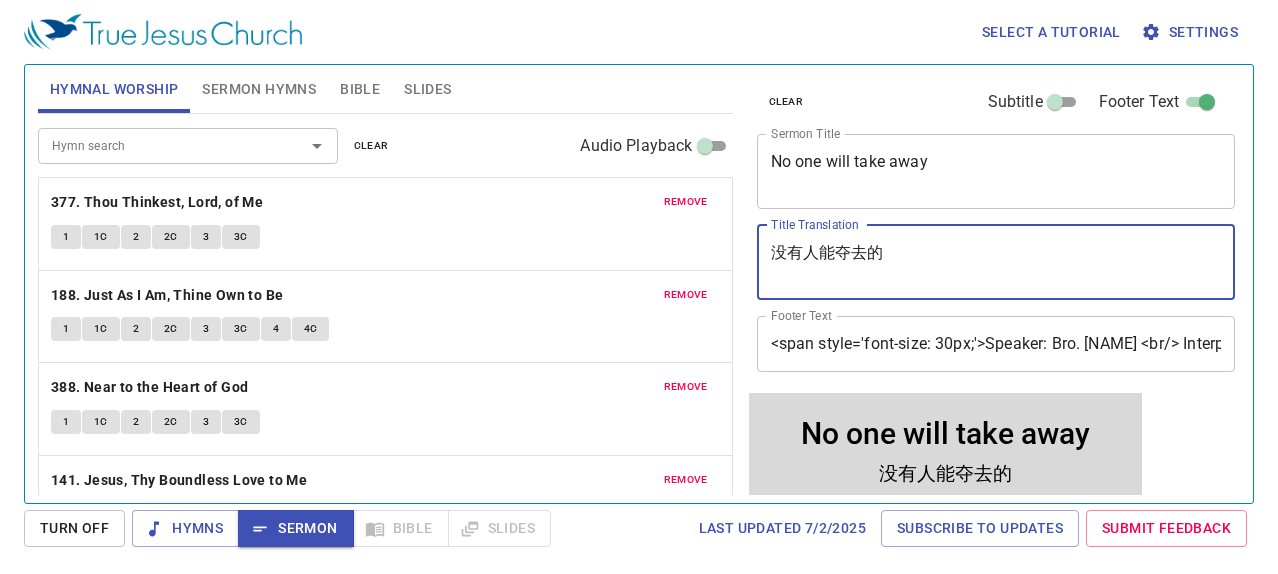 type on "没有人能夺去的" 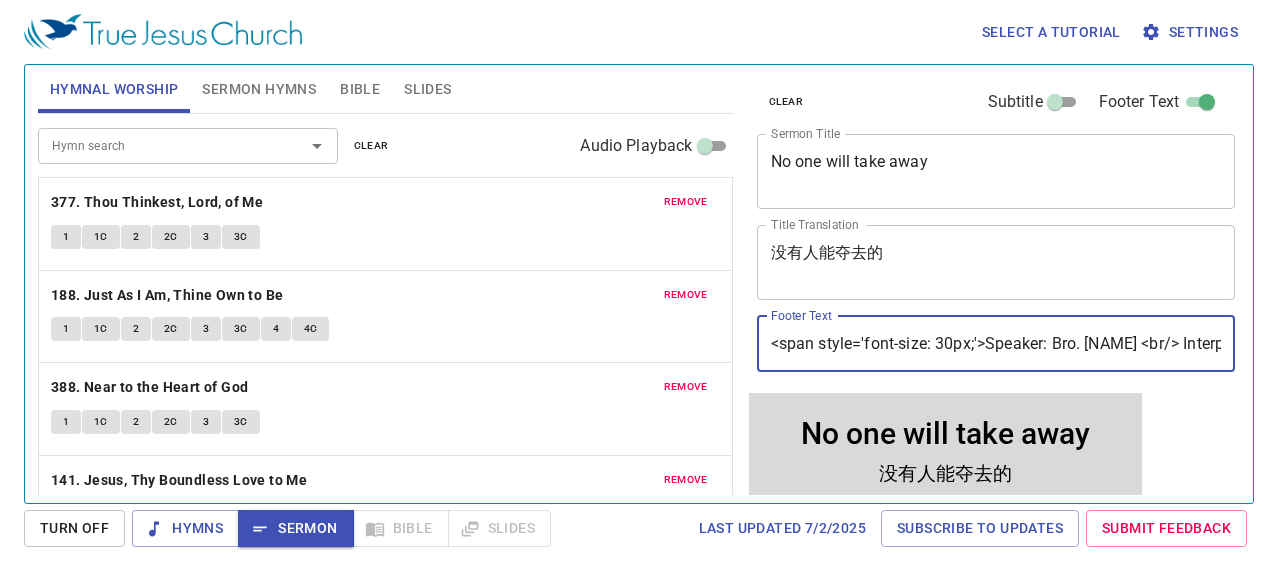 click on "<span style='font-size: 30px;'>Speaker: Bro. Matthew Lu <br/> Interpreter: Bro. Jiunn Yih Yap </span>" at bounding box center (996, 344) 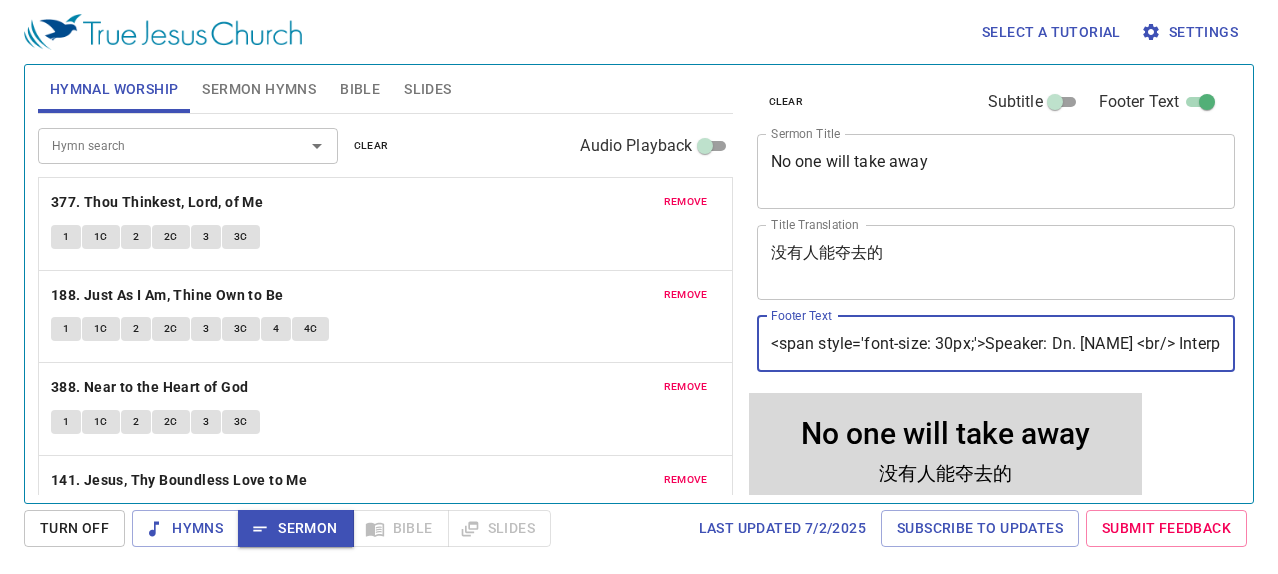 scroll, scrollTop: 0, scrollLeft: 272, axis: horizontal 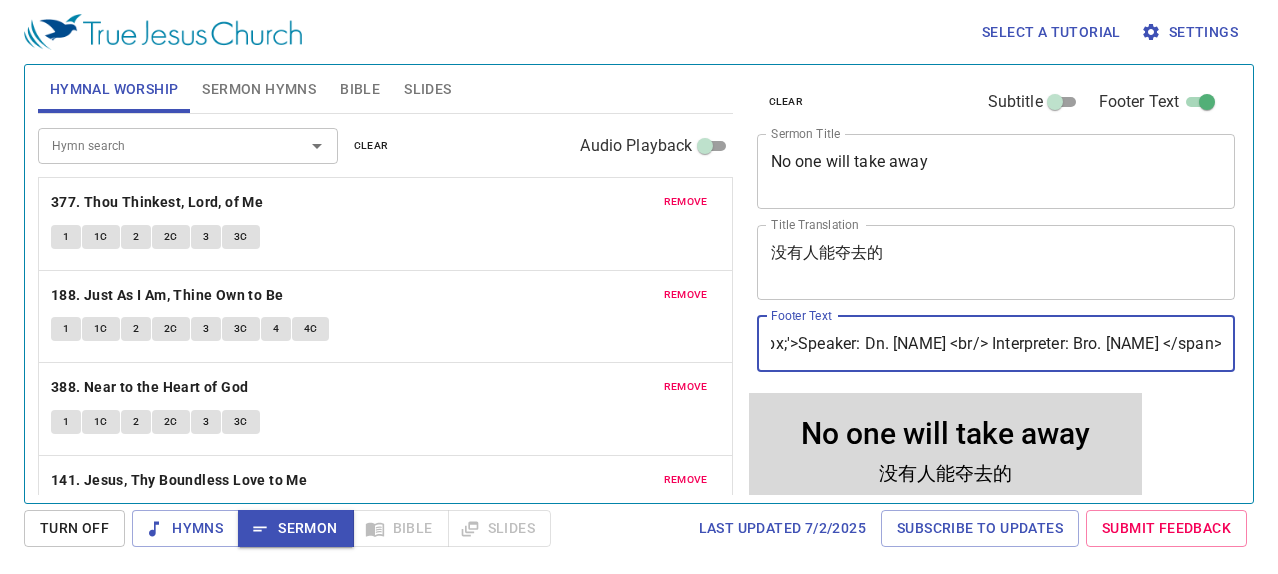 type on "<span style='font-size: 30px;'>Speaker: Dn. [NAME] <br/> Interpreter: Bro. [NAME] </span>" 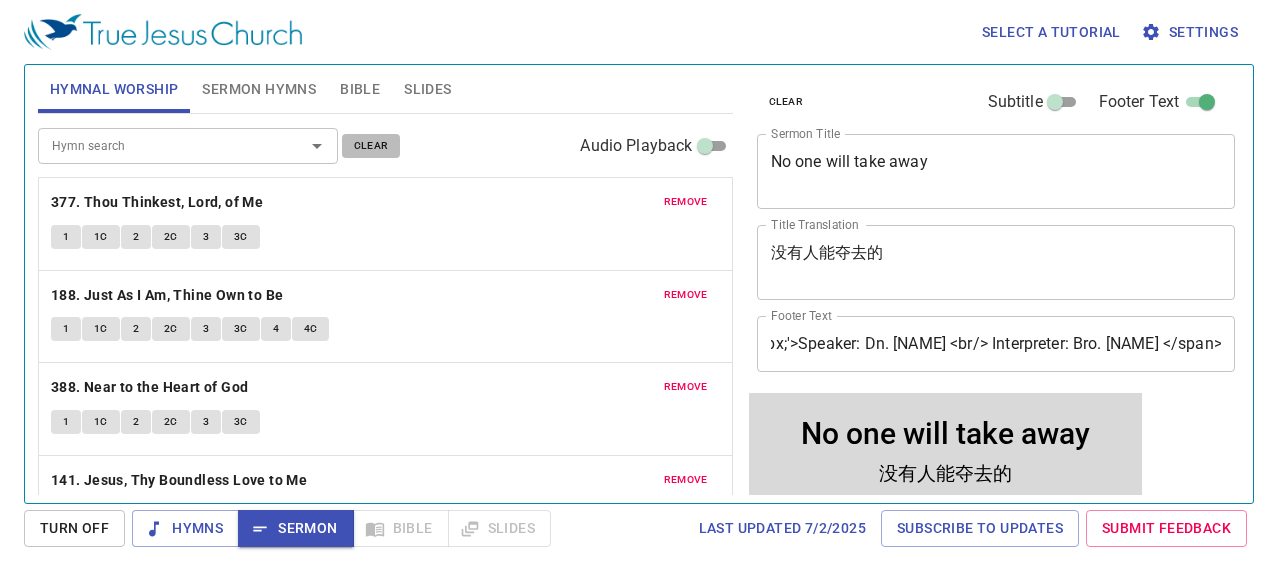 scroll, scrollTop: 0, scrollLeft: 0, axis: both 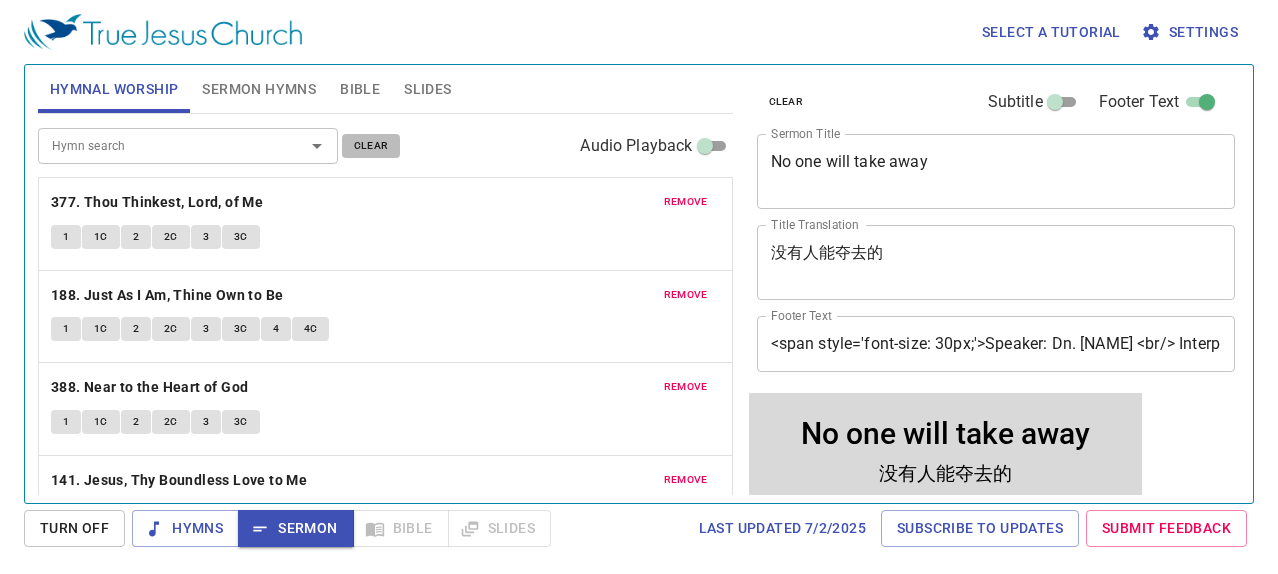 click on "clear" at bounding box center [371, 146] 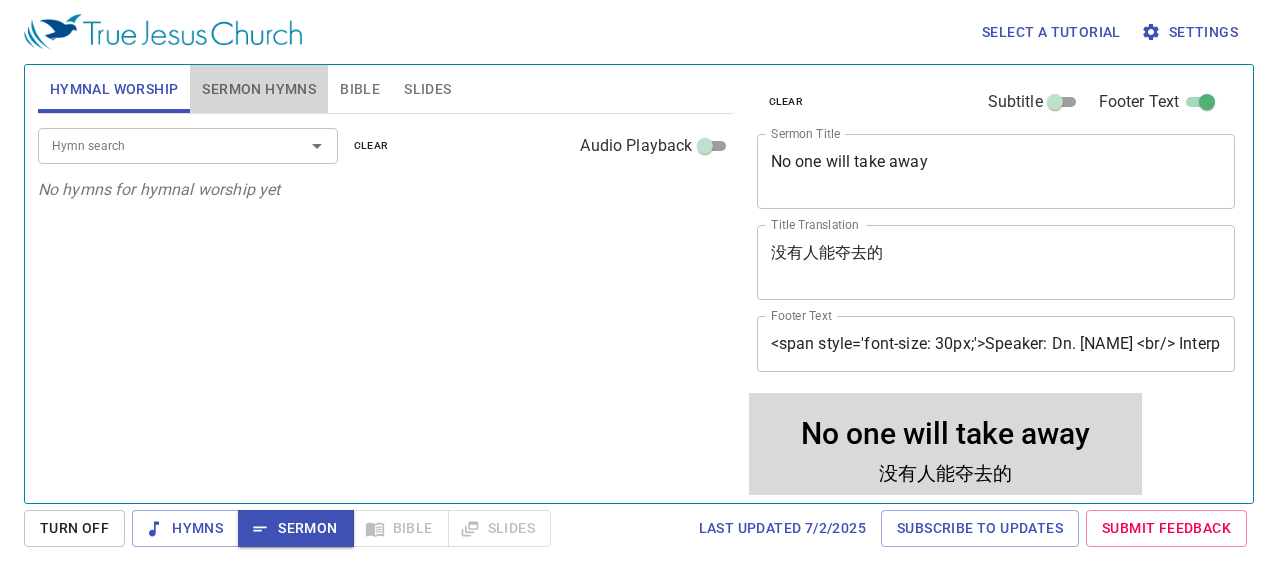 click on "Sermon Hymns" at bounding box center (259, 89) 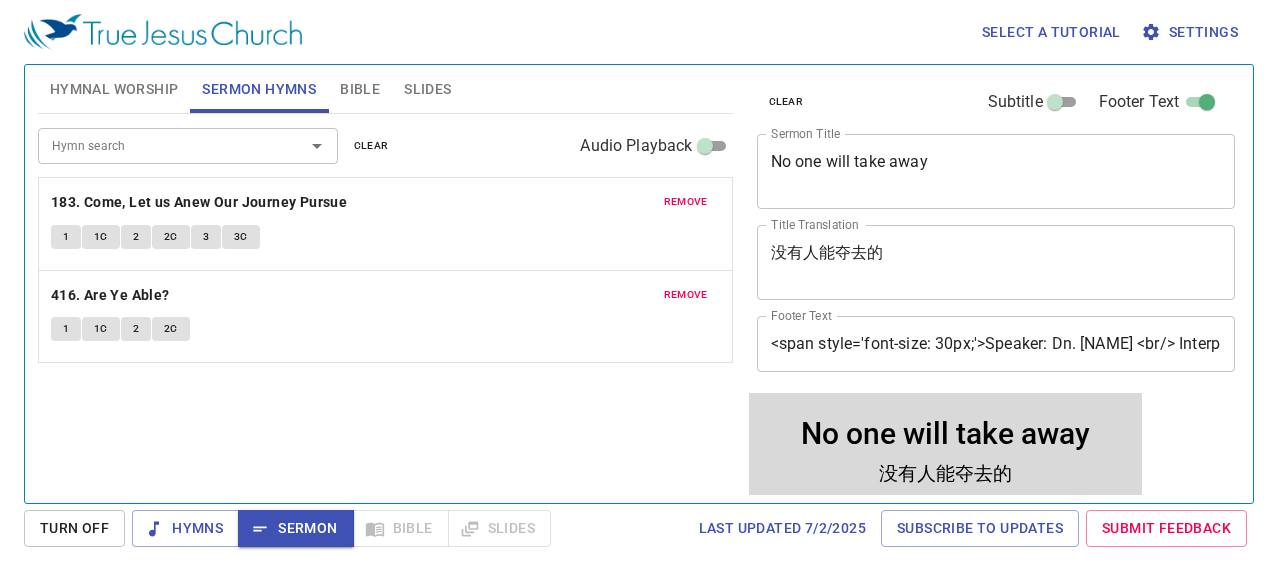 click on "Hymn search" at bounding box center (158, 145) 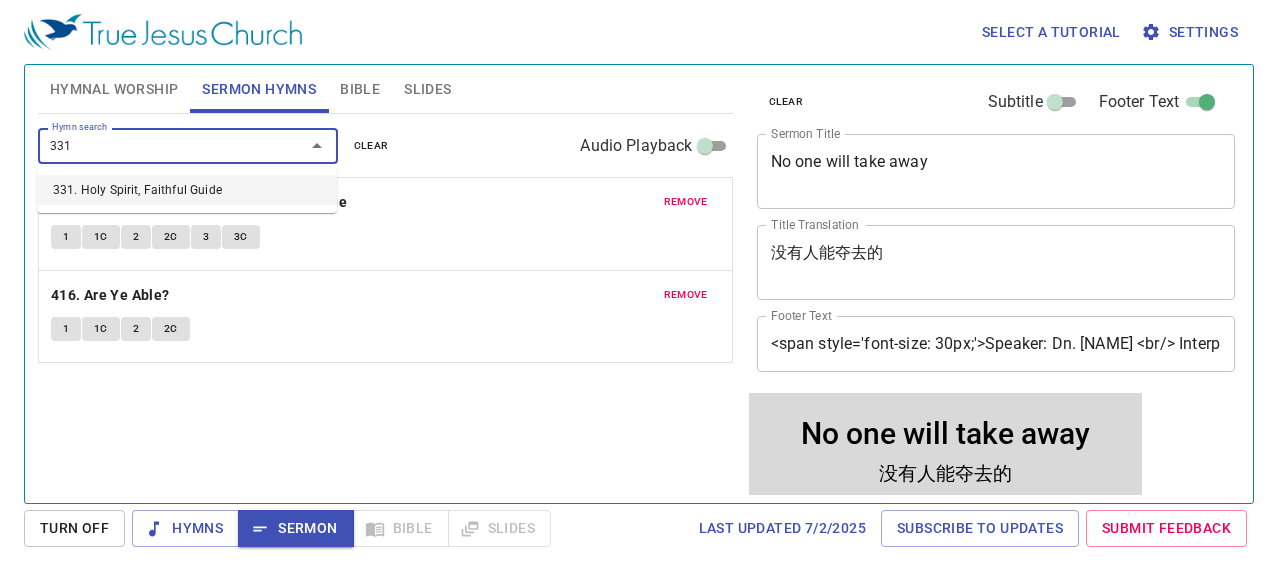 type on "331" 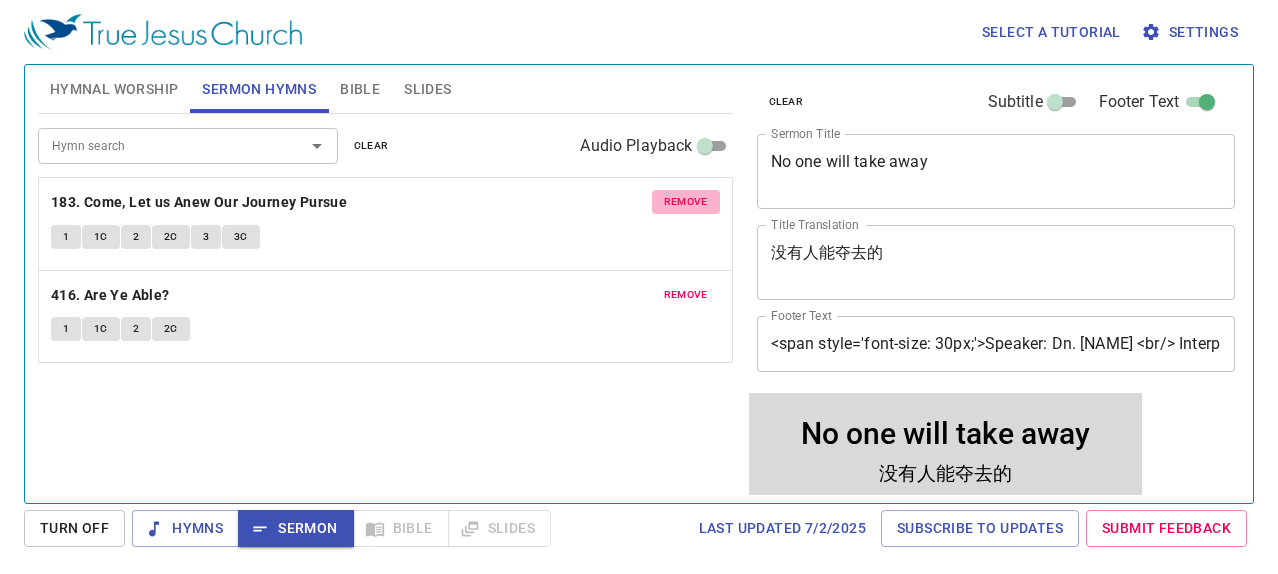 click on "remove" at bounding box center [686, 202] 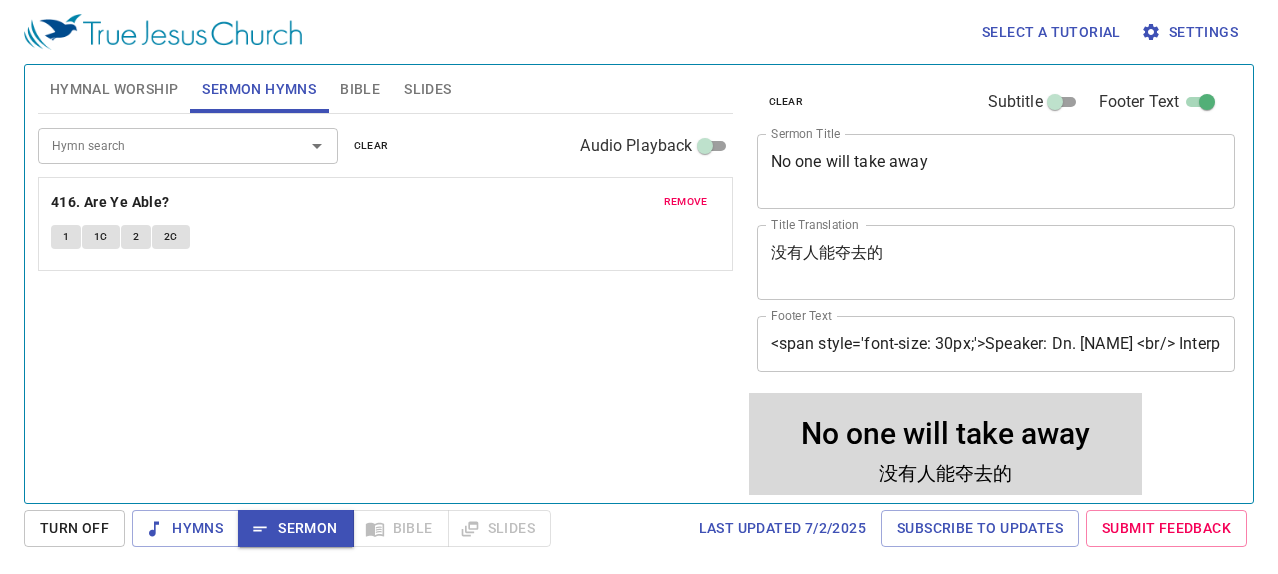 click on "Hymn search" at bounding box center (158, 145) 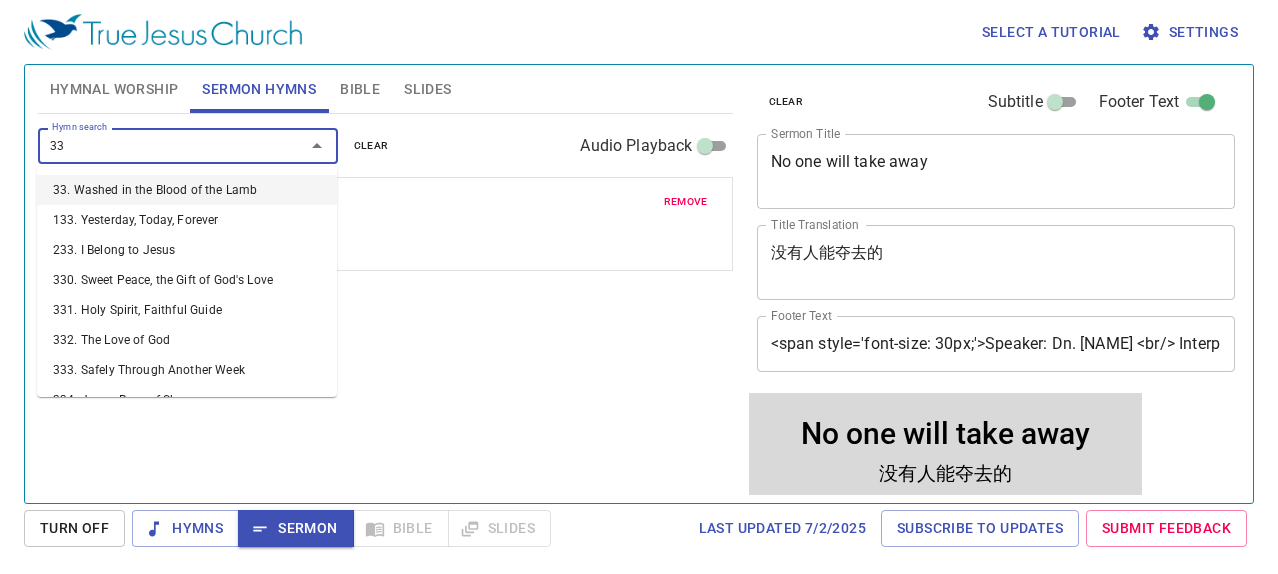type on "331" 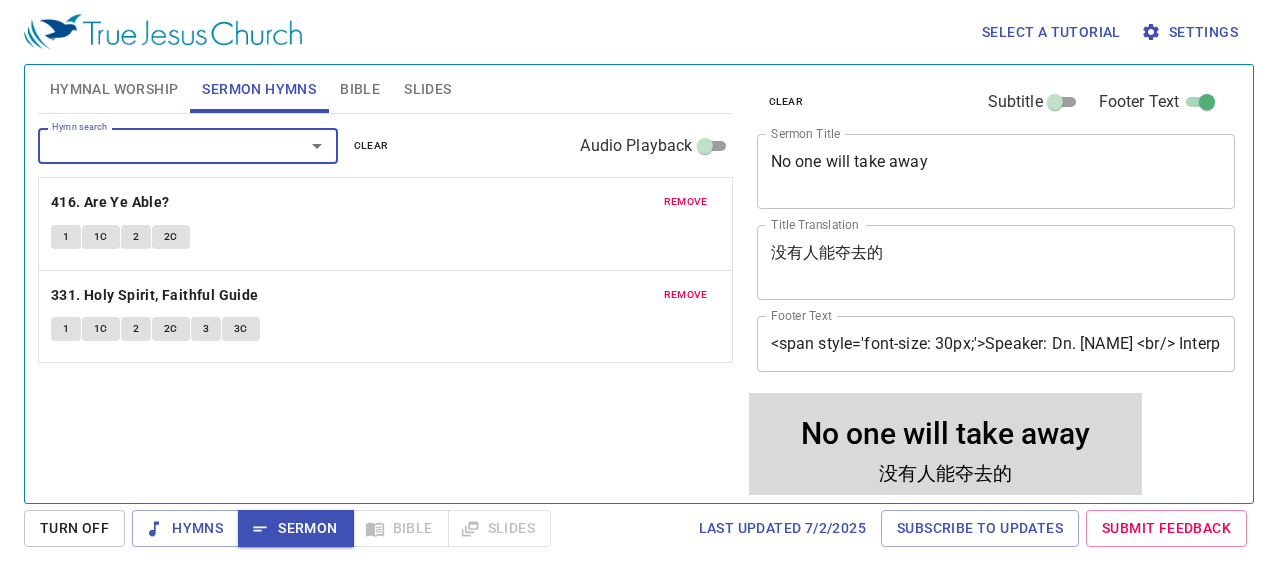 click on "remove" at bounding box center [686, 202] 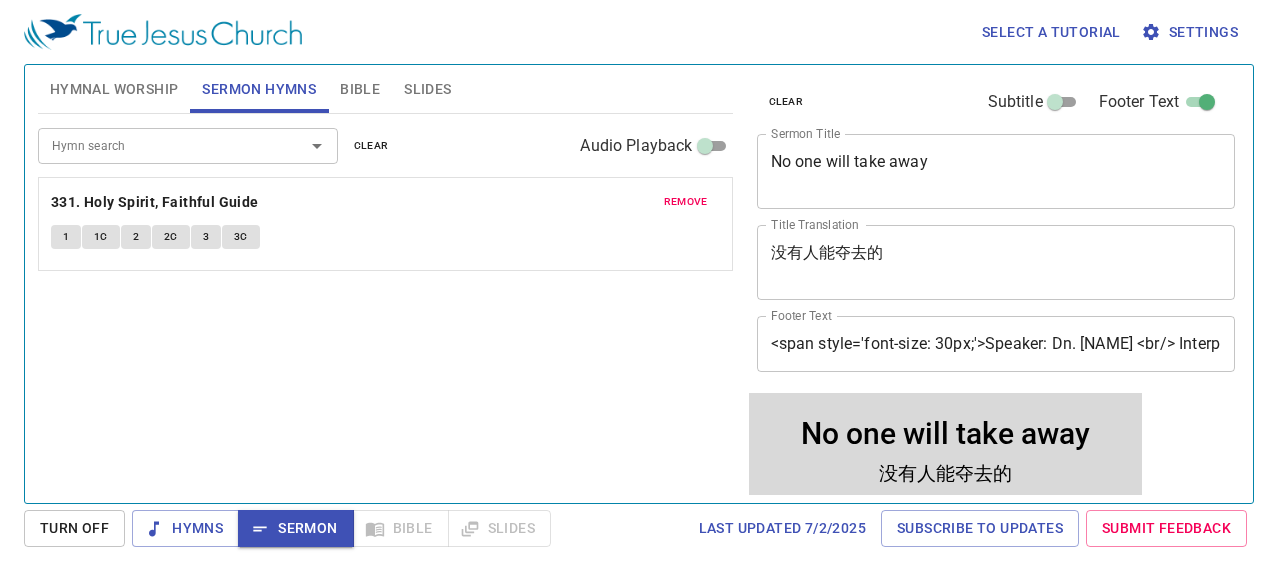 click on "Hymn search" at bounding box center (158, 145) 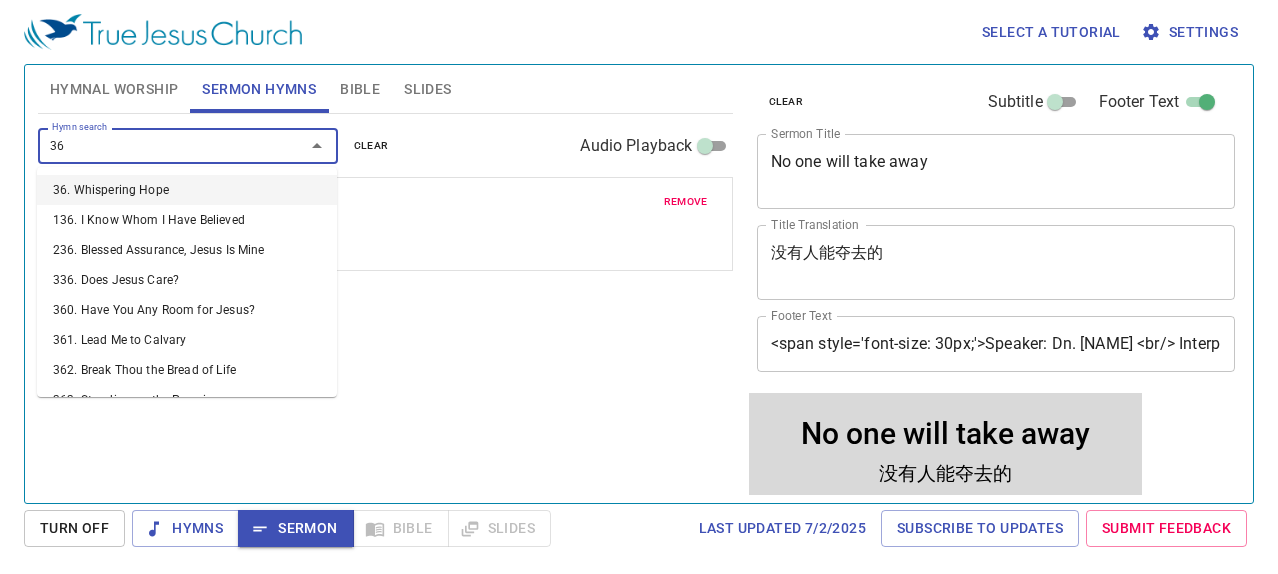 type on "364" 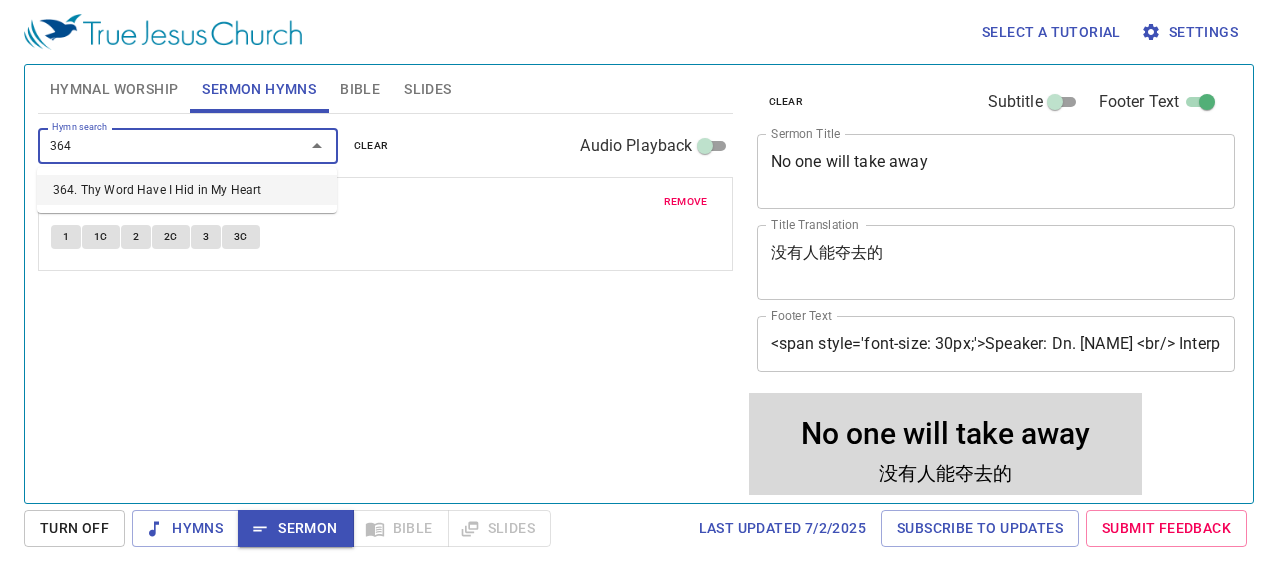 type 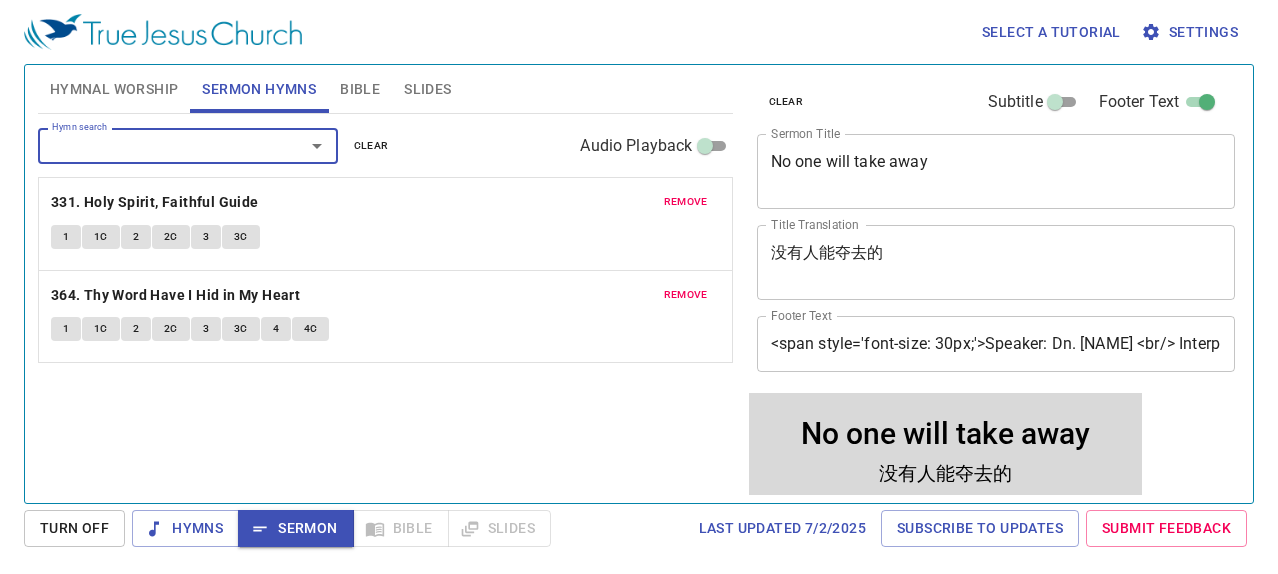 click on "Hymn search Hymn search   clear Audio Playback remove 331. Holy Spirit, Faithful Guide   1 1C 2 2C 3 3C remove 364. Thy Word Have I Hid in My Heart   1 1C 2 2C 3 3C 4 4C" at bounding box center (385, 300) 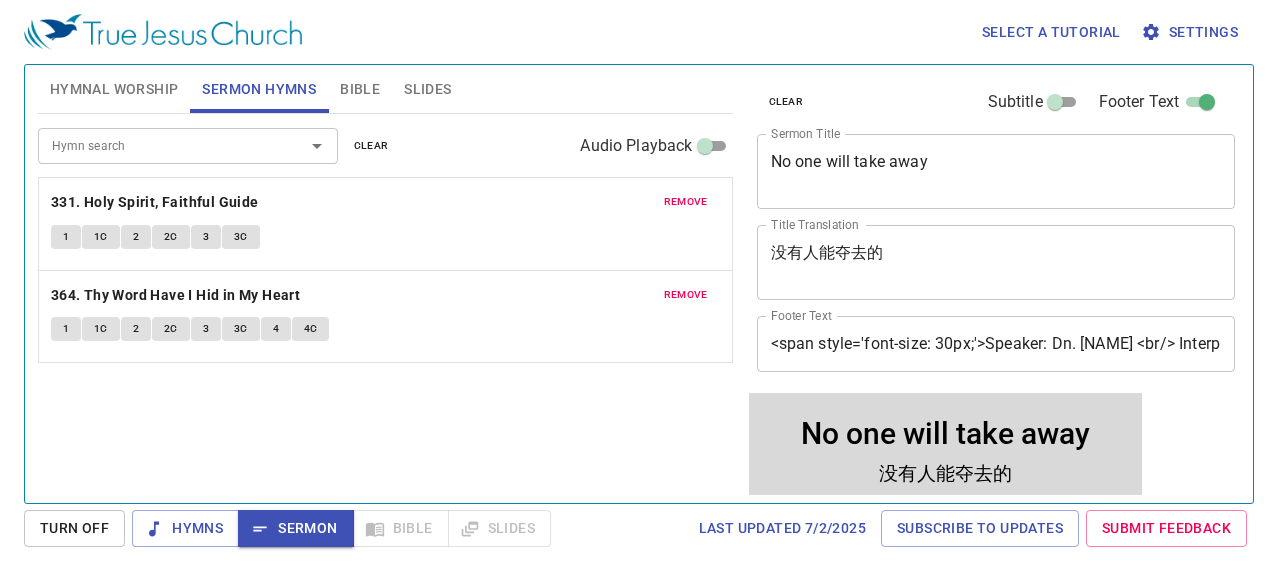 click on "<span style='font-size: 30px;'>Speaker: Dn. [NAME] <br/> Interpreter: Bro. [NAME] </span>" at bounding box center (996, 344) 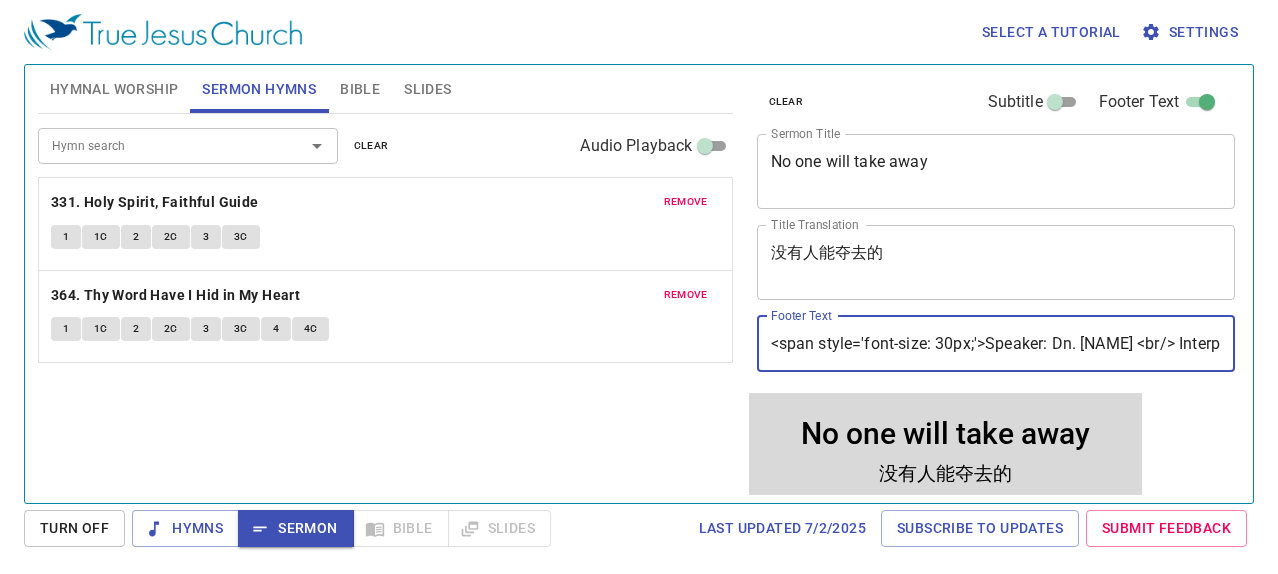 type on "<span style='font-size: 30px;'>Speaker: Dn. [NAME] <br/> Interpreter: Bro. [NAME] </span>" 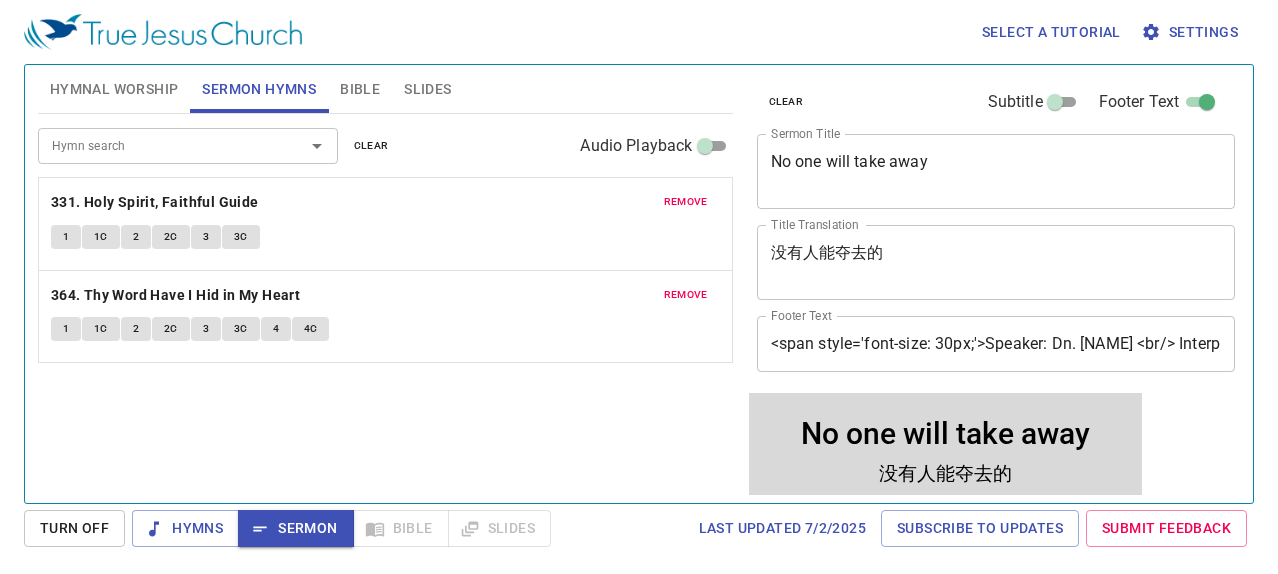 drag, startPoint x: 570, startPoint y: 447, endPoint x: 571, endPoint y: 468, distance: 21.023796 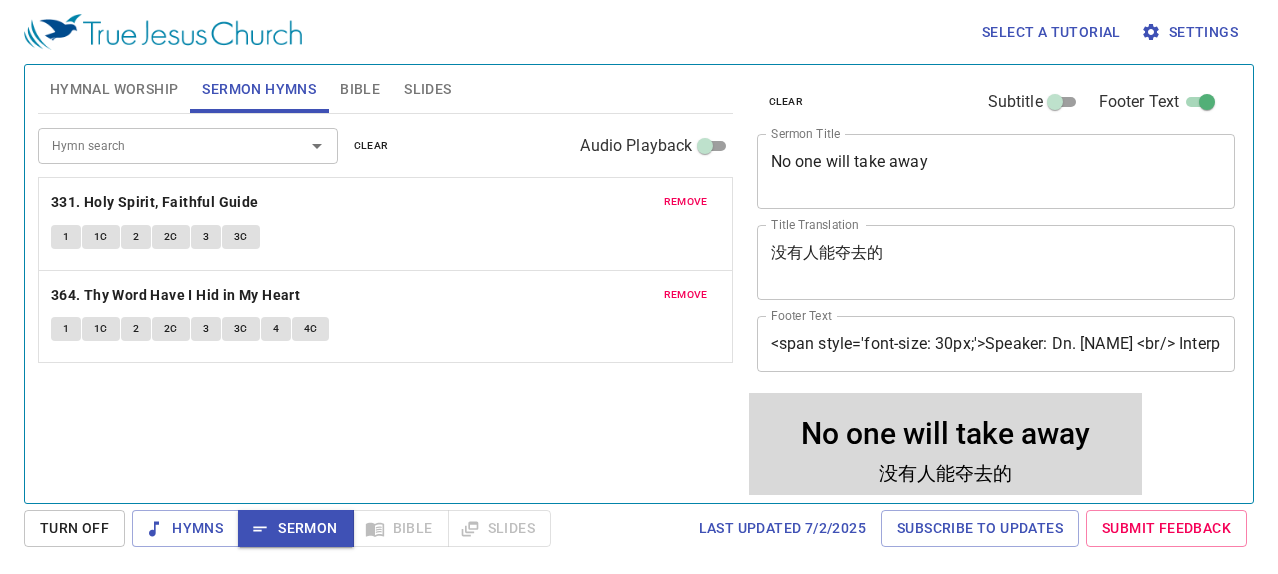 click on "Hymn search Hymn search   clear Audio Playback remove 331. Holy Spirit, Faithful Guide   1 1C 2 2C 3 3C remove 364. Thy Word Have I Hid in My Heart   1 1C 2 2C 3 3C 4 4C" at bounding box center [385, 300] 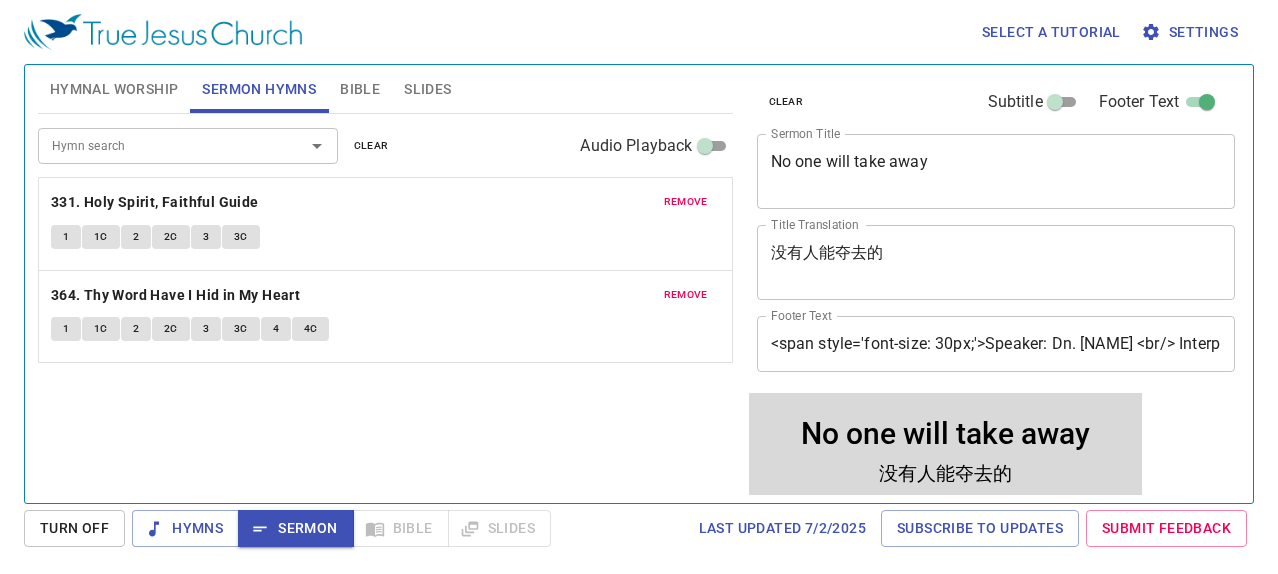 click on "Hymn search Hymn search   clear Audio Playback remove 331. Holy Spirit, Faithful Guide   1 1C 2 2C 3 3C remove 364. Thy Word Have I Hid in My Heart   1 1C 2 2C 3 3C 4 4C" at bounding box center (385, 300) 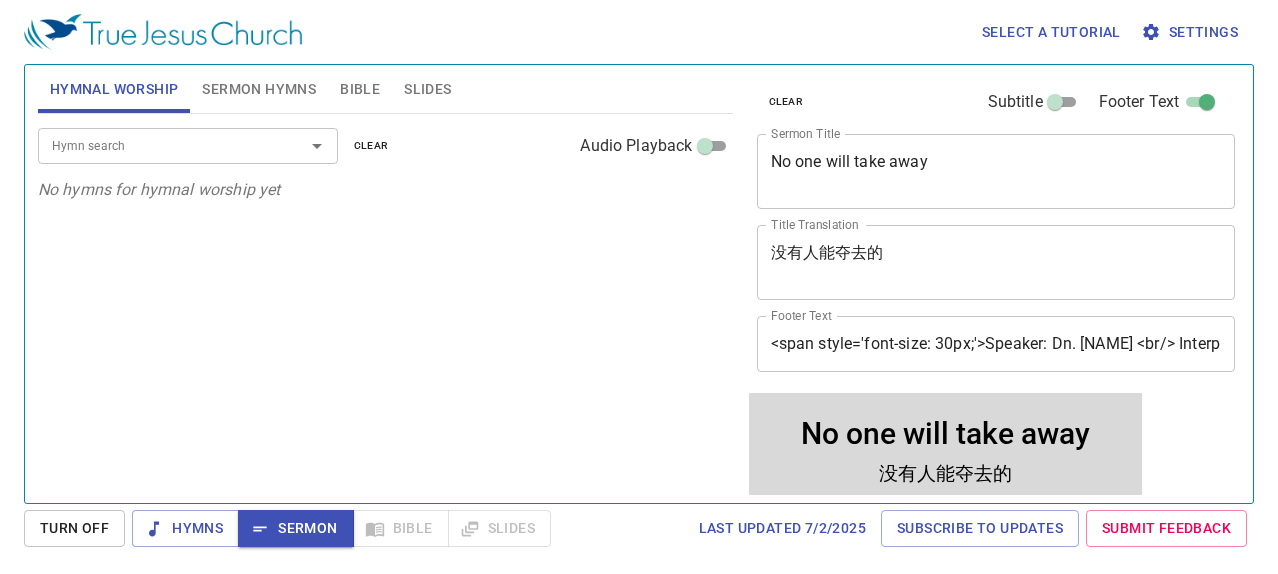 click on "Hymn search" at bounding box center [188, 145] 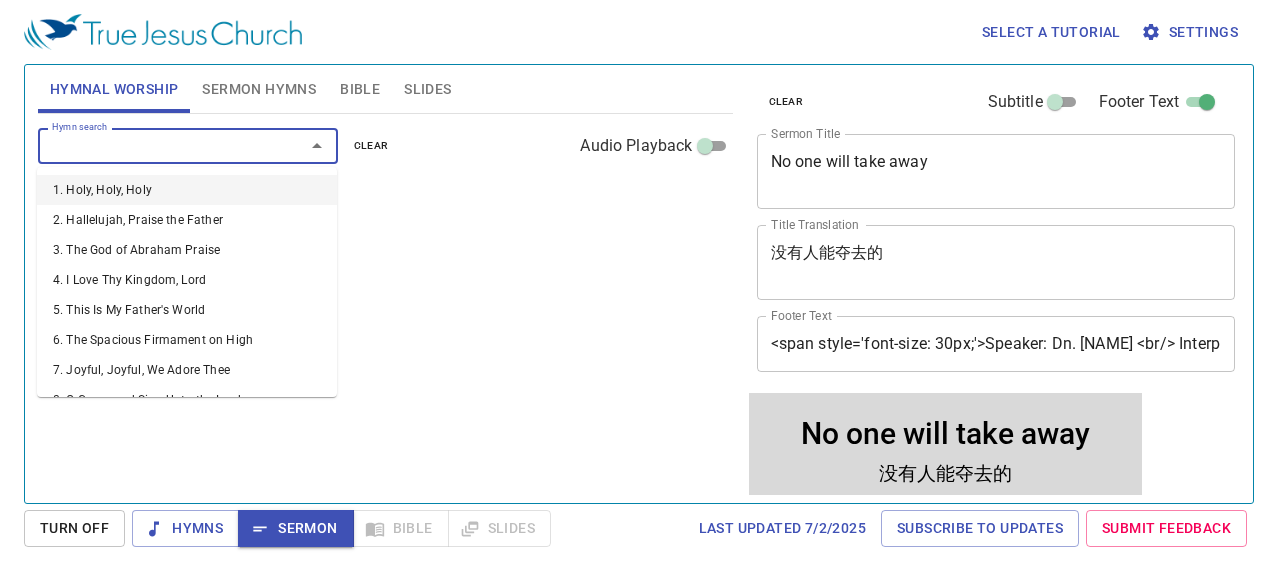 click on "Hymn search" at bounding box center [158, 145] 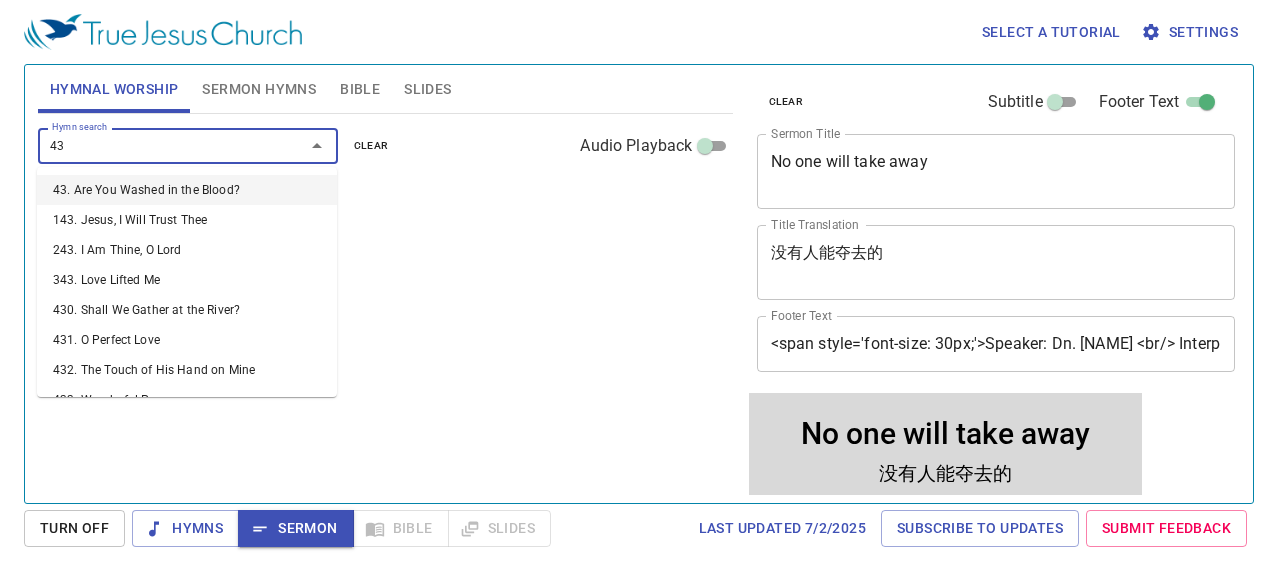 type on "436" 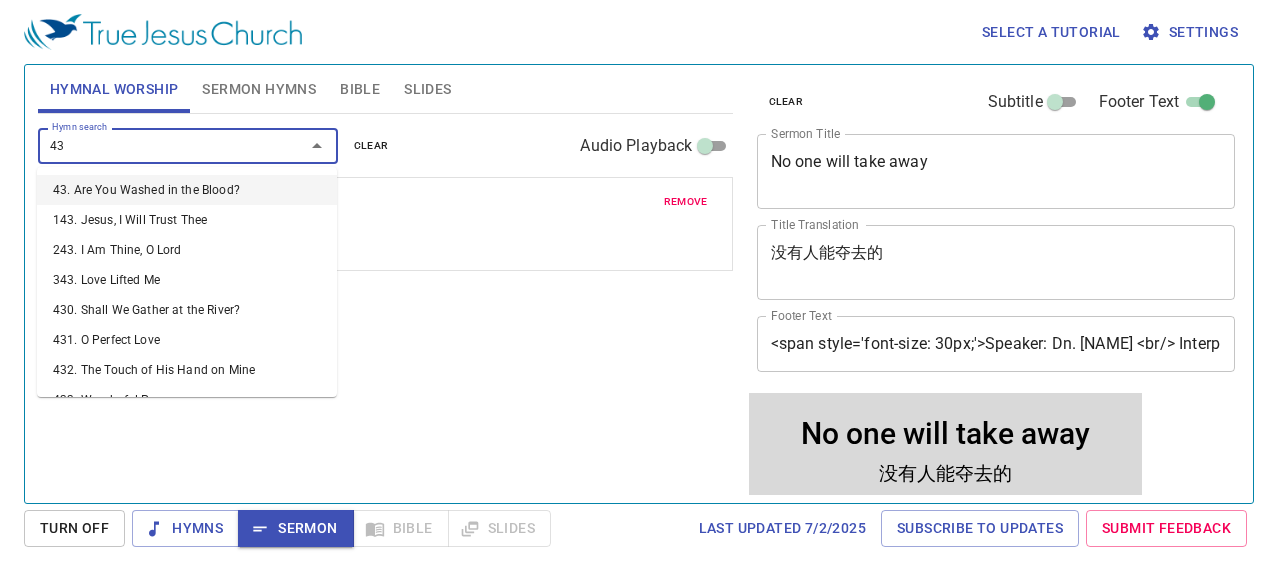 type on "437" 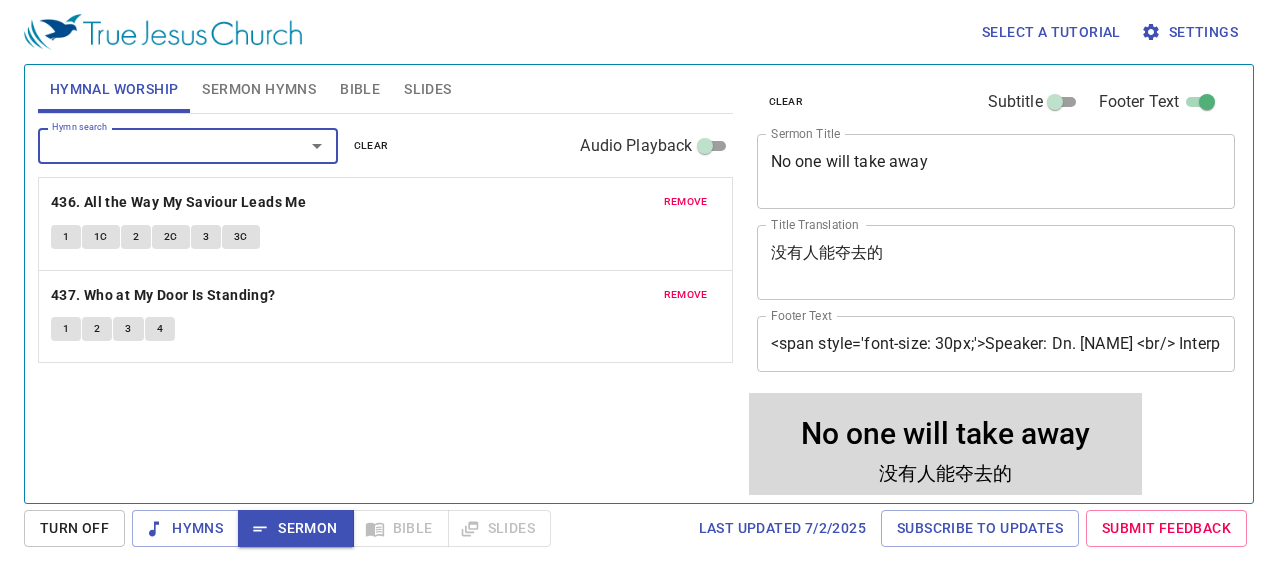 click on "remove" at bounding box center [686, 202] 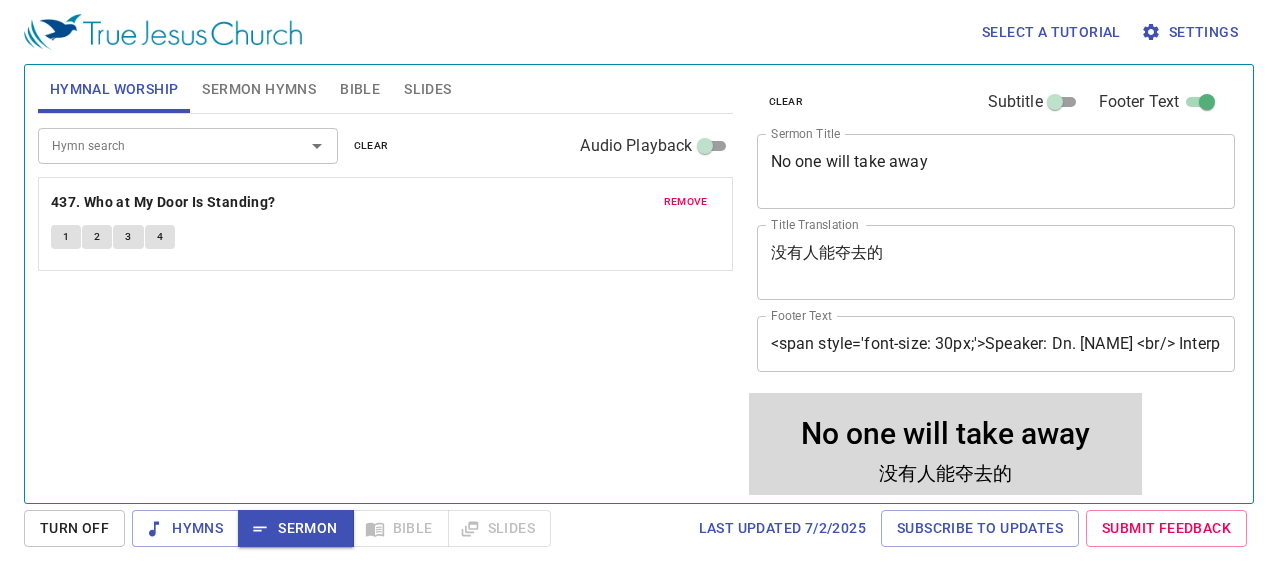 click on "Hymn search Hymn search   clear Audio Playback" at bounding box center (385, 146) 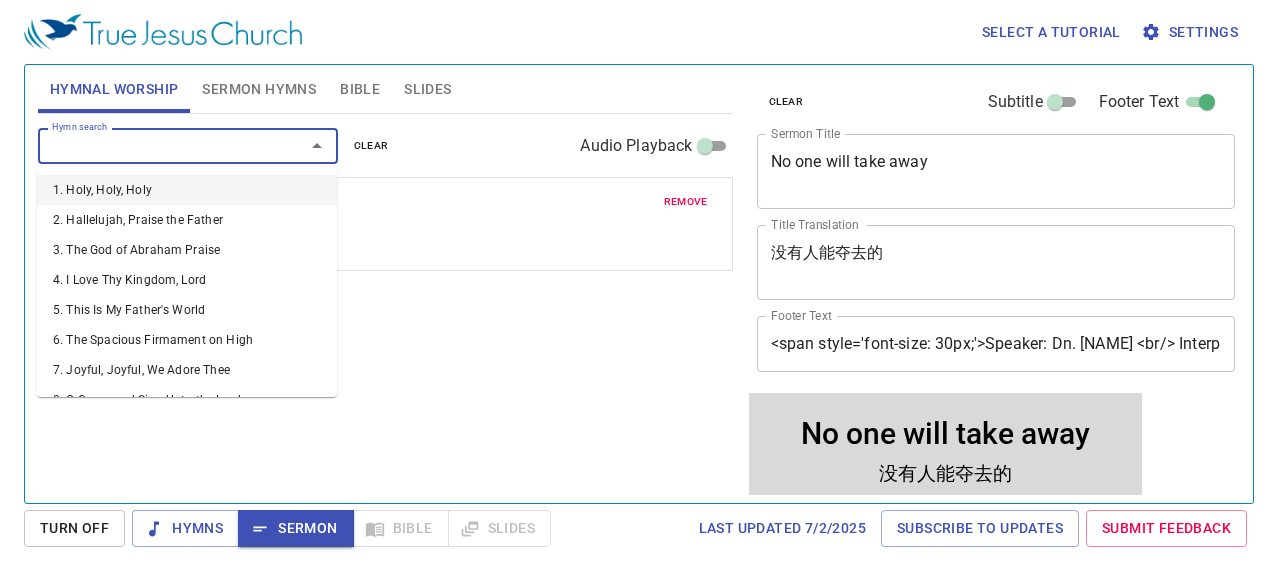 click on "Hymn search" at bounding box center (158, 145) 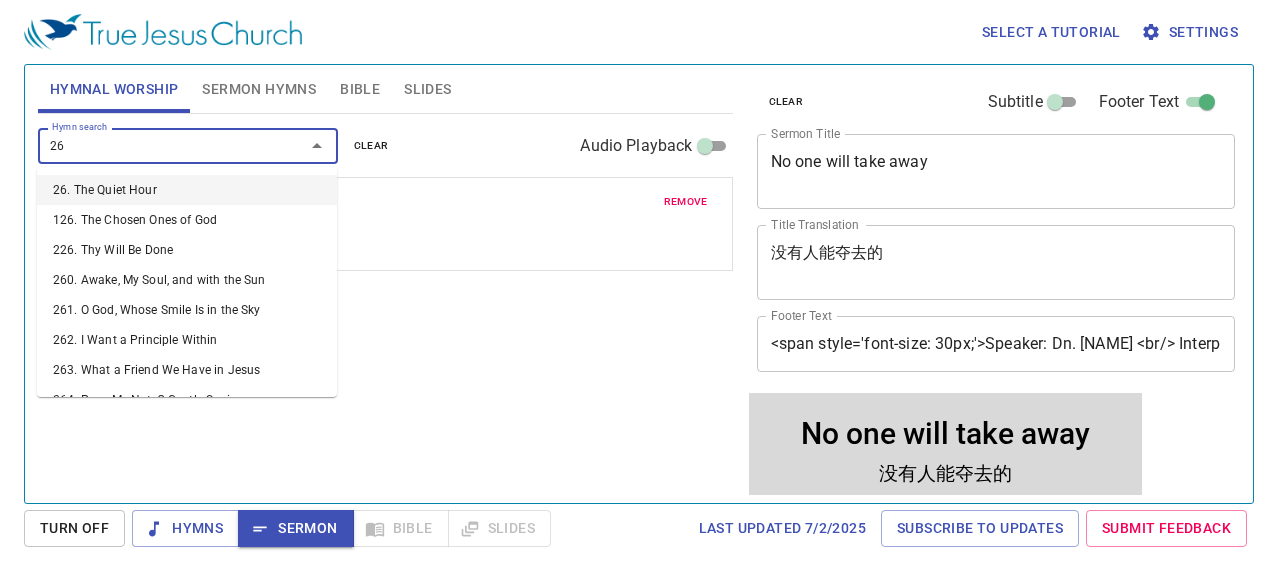 type on "268" 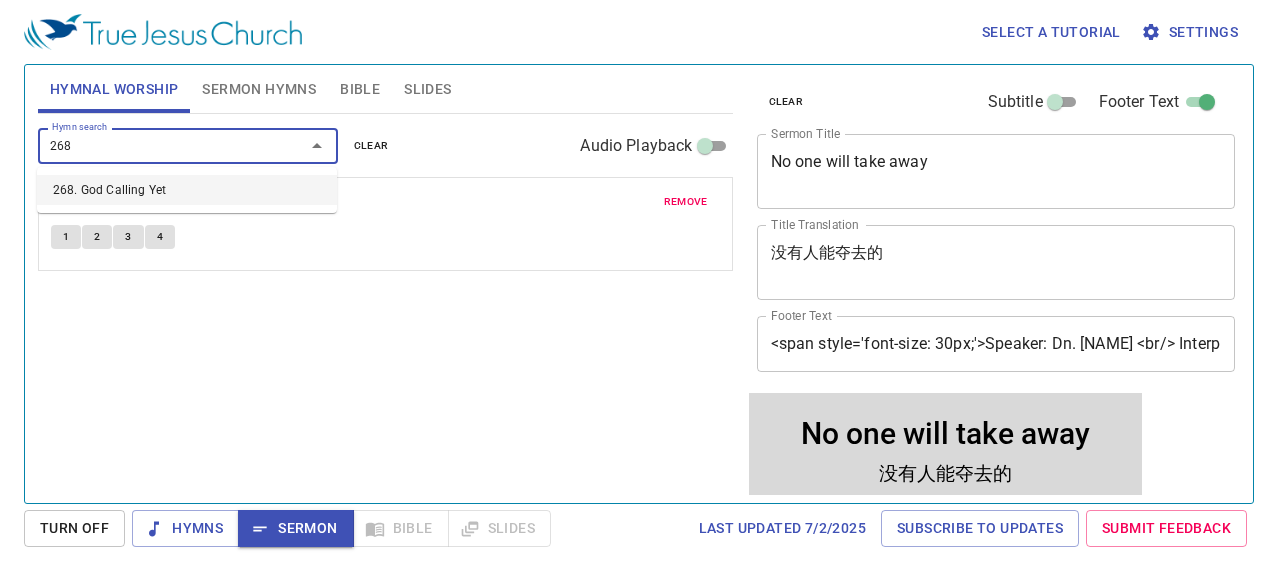 type 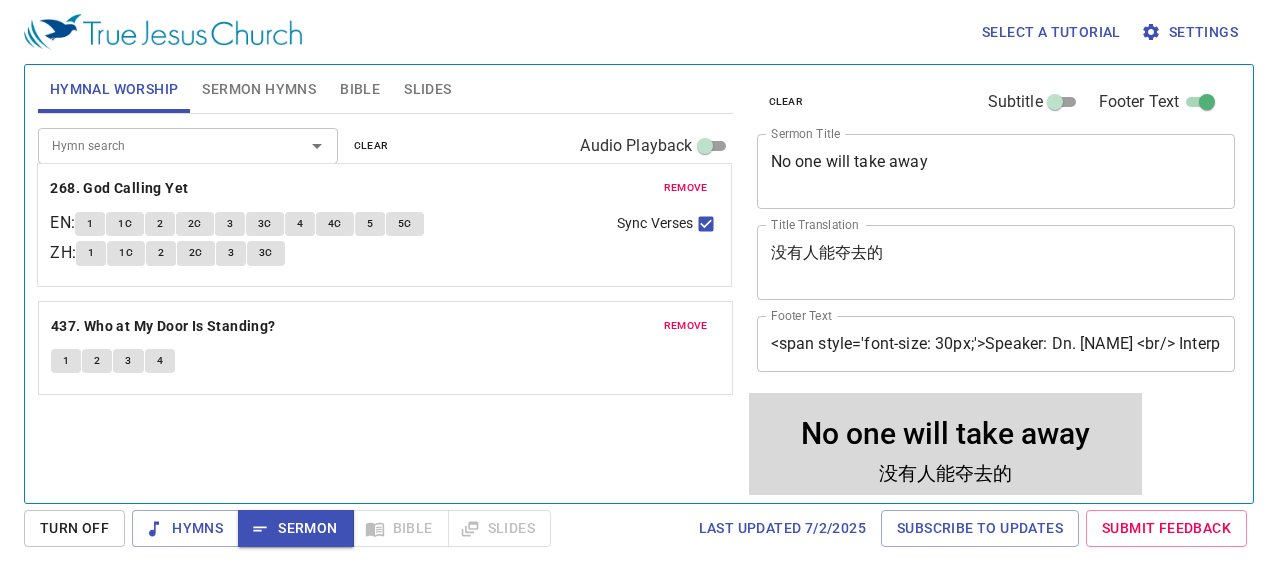 drag, startPoint x: 474, startPoint y: 323, endPoint x: 475, endPoint y: 209, distance: 114.00439 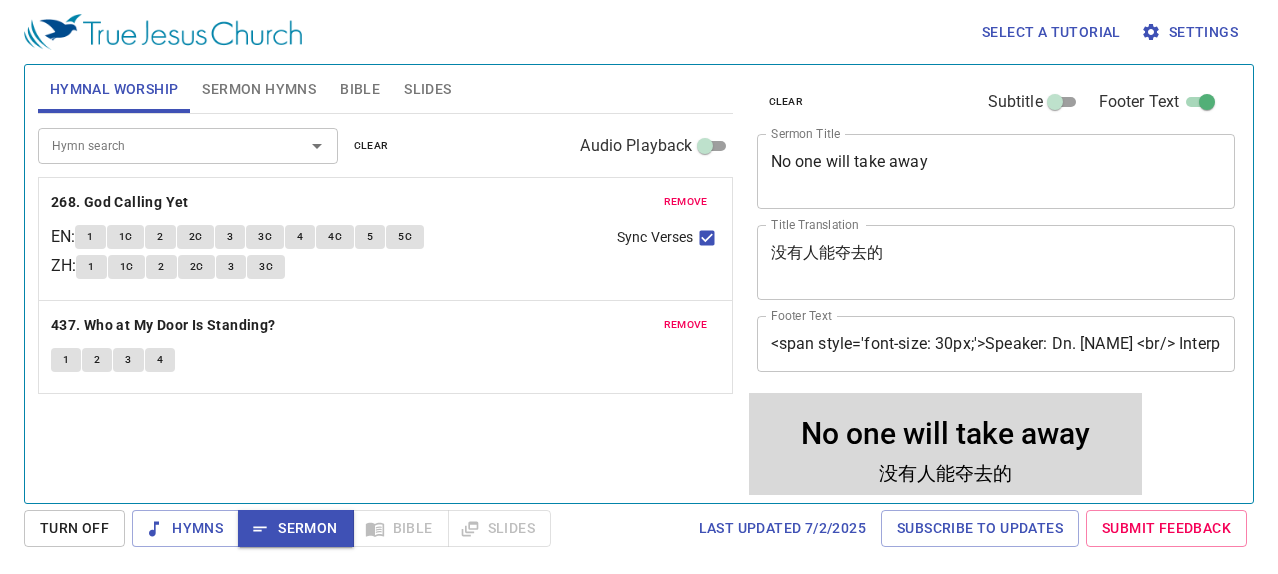 click on "Select a tutorial Settings" at bounding box center (635, 32) 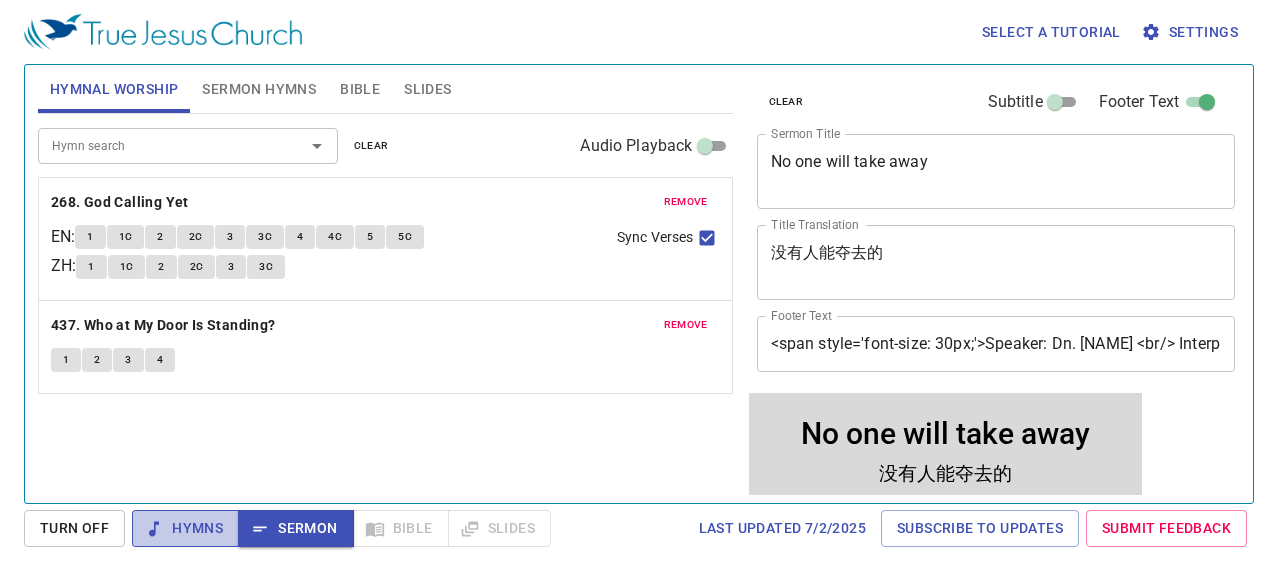 click on "Hymns" at bounding box center [185, 528] 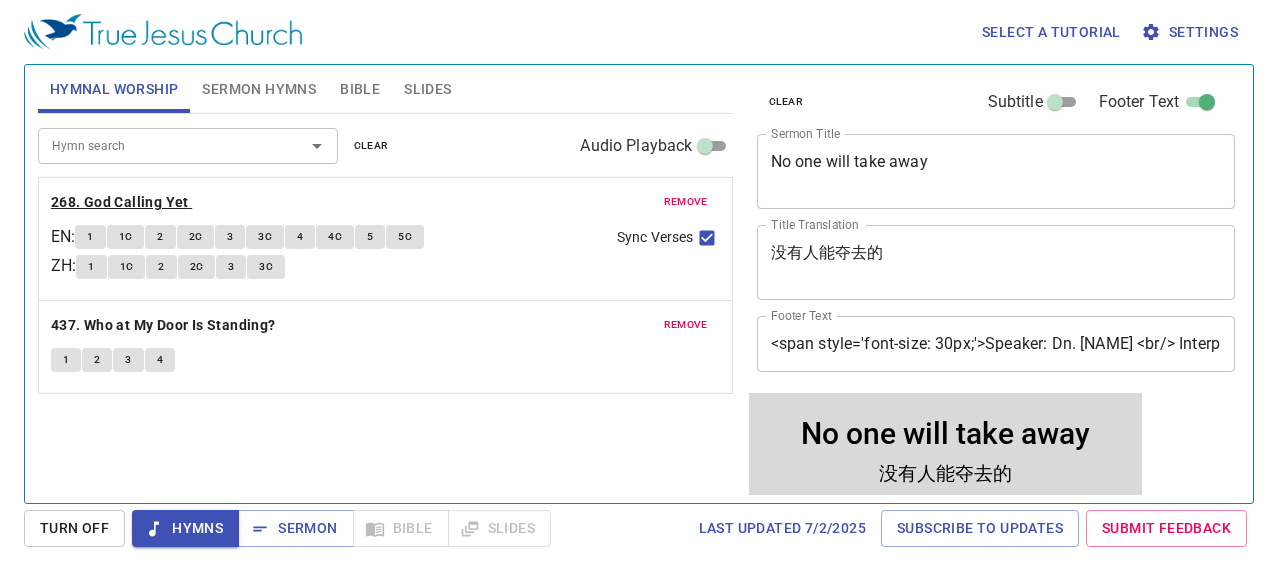 click on "268. God Calling Yet" at bounding box center (120, 202) 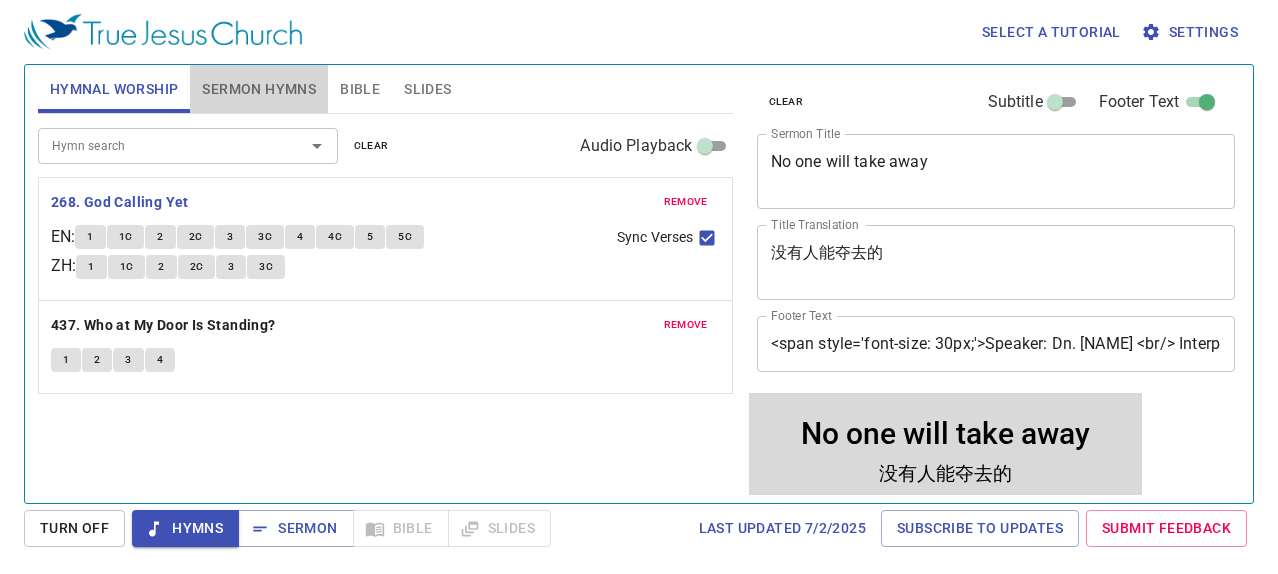 click on "Sermon Hymns" at bounding box center (259, 89) 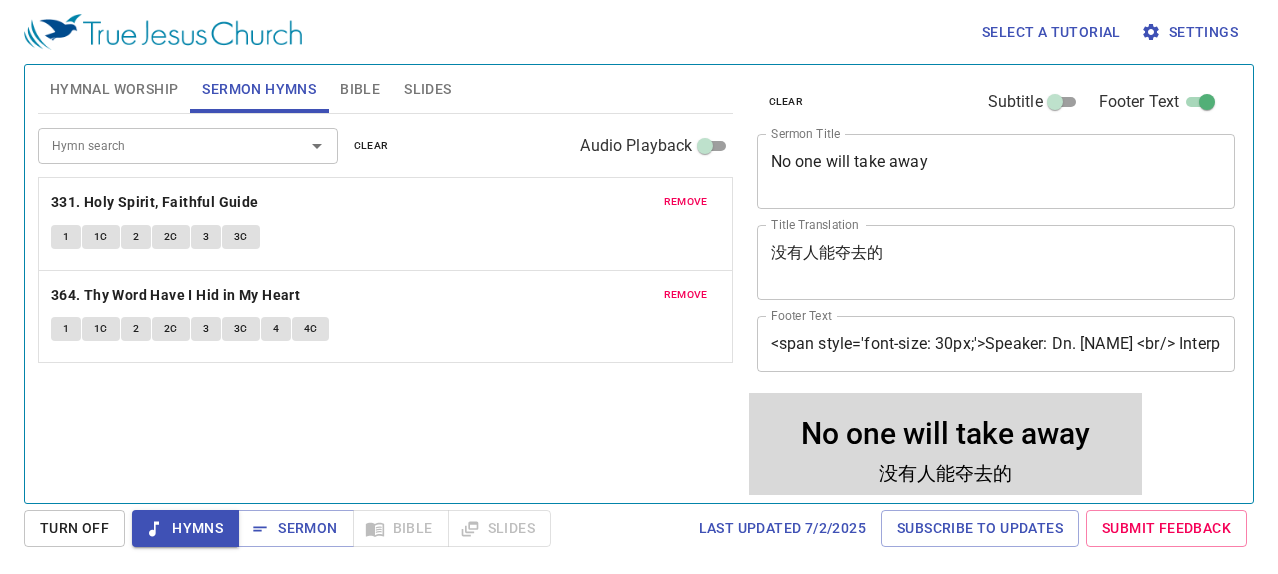 click on "Hymnal Worship" at bounding box center (114, 89) 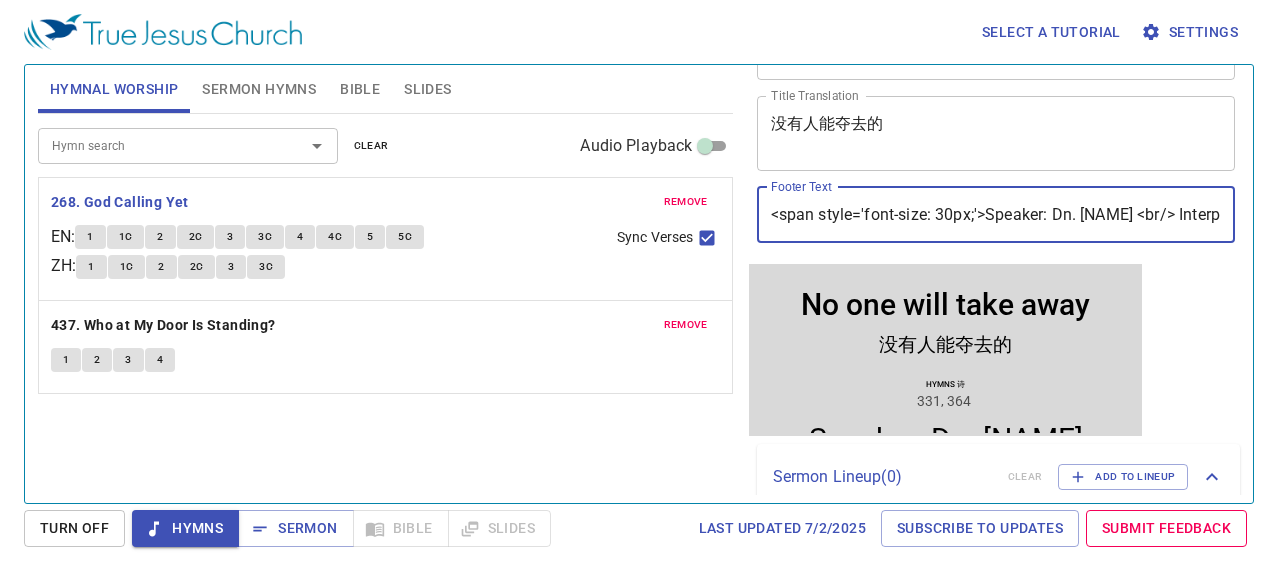scroll, scrollTop: 206, scrollLeft: 0, axis: vertical 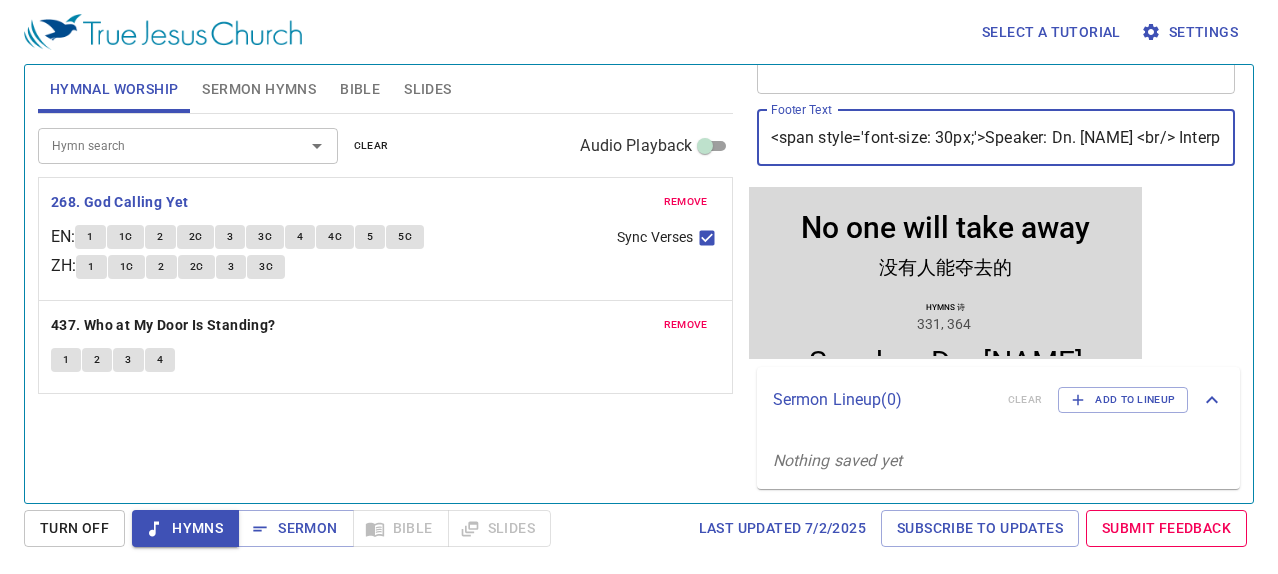 drag, startPoint x: 834, startPoint y: 343, endPoint x: 1096, endPoint y: 447, distance: 281.8865 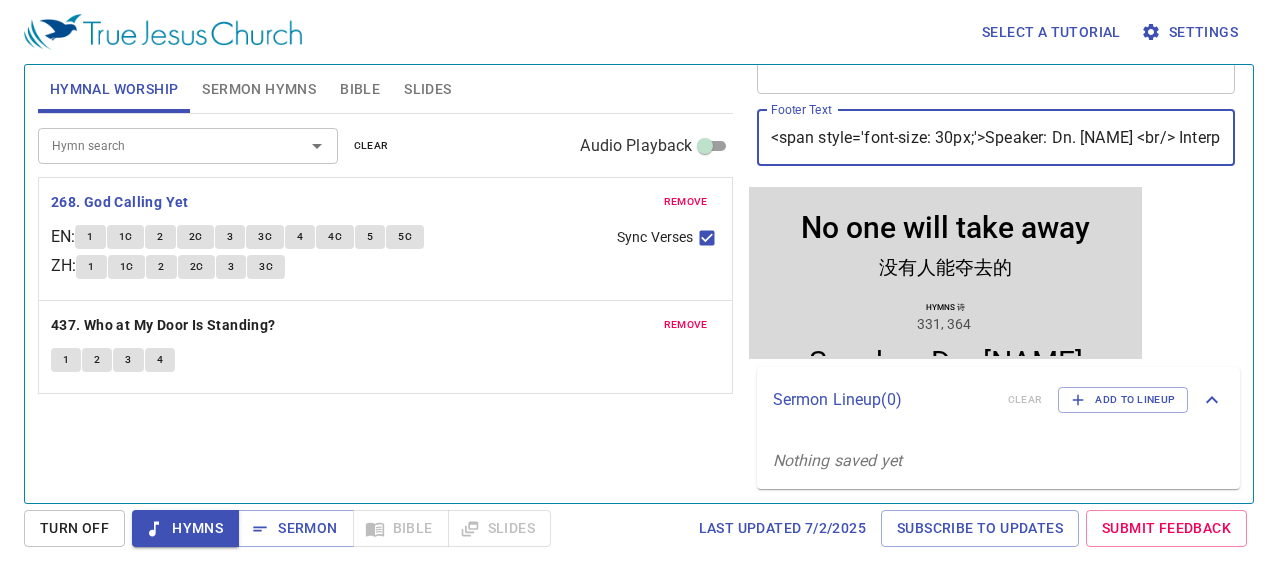 scroll, scrollTop: 0, scrollLeft: 272, axis: horizontal 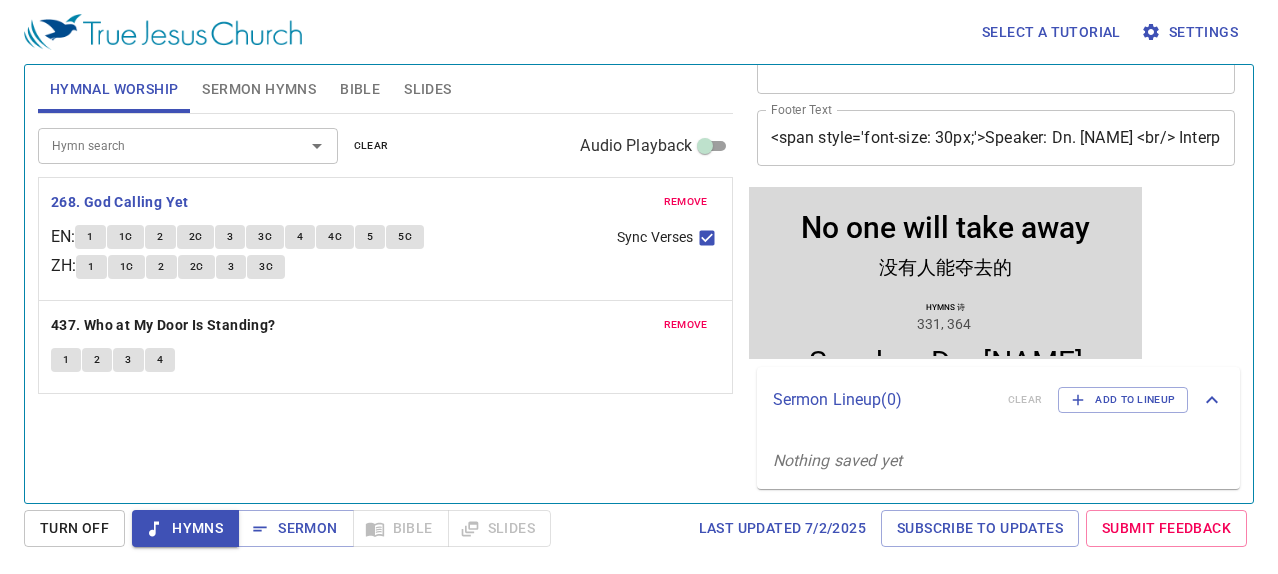 click on "Hymn search Hymn search   clear Audio Playback remove 268. God Calling Yet   EN :   1 1C 2 2C 3 3C 4 4C 5 5C ZH :   1 1C 2 2C 3 3C Sync Verses remove 437. Who at My Door Is Standing?   1 2 3 4" at bounding box center [385, 300] 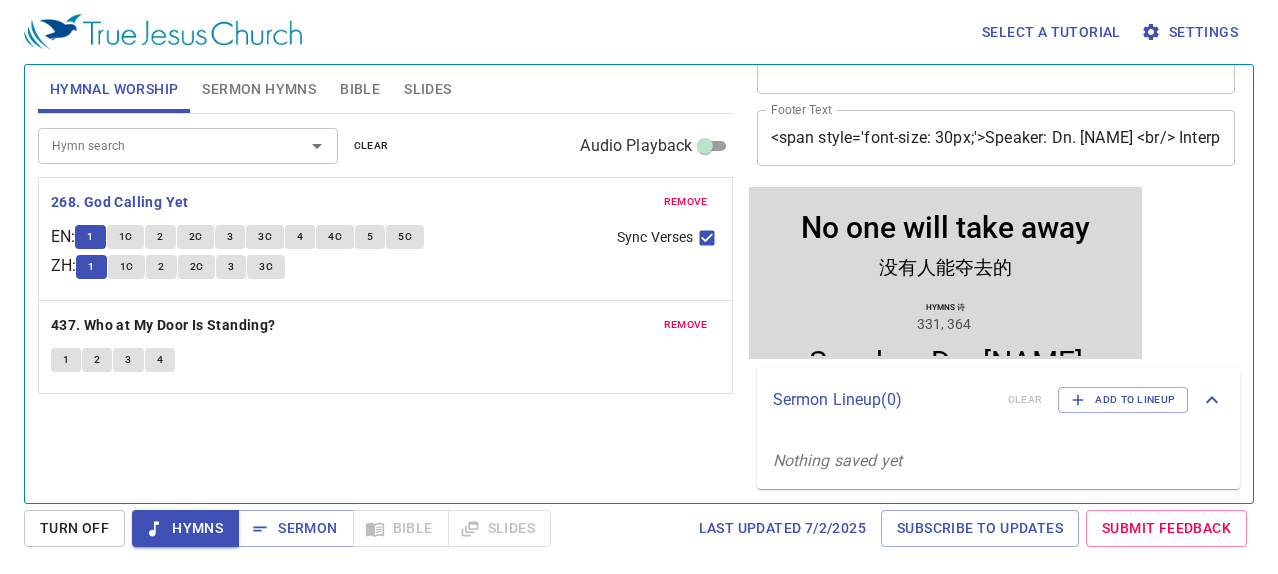 type 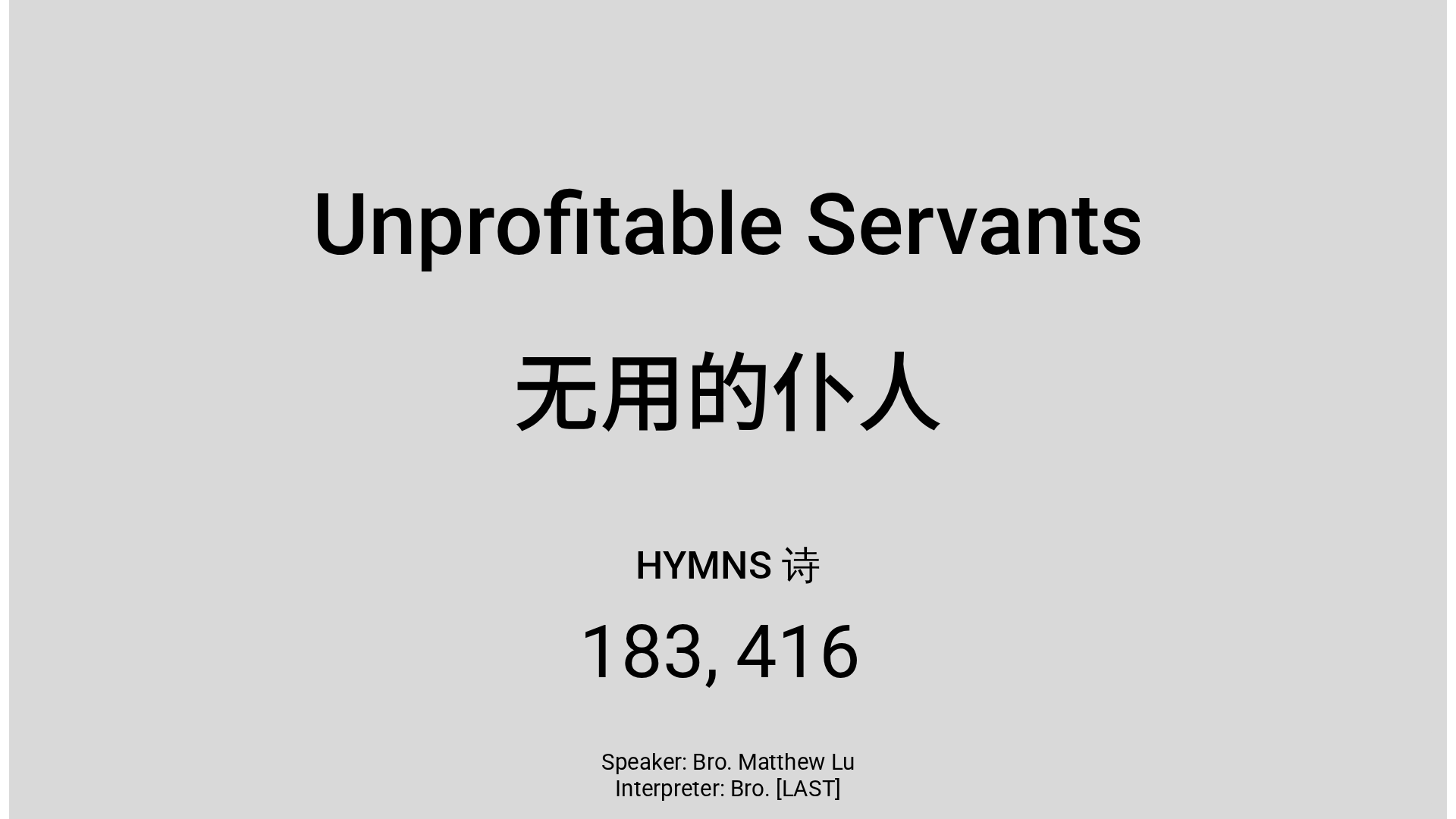 scroll, scrollTop: 0, scrollLeft: 0, axis: both 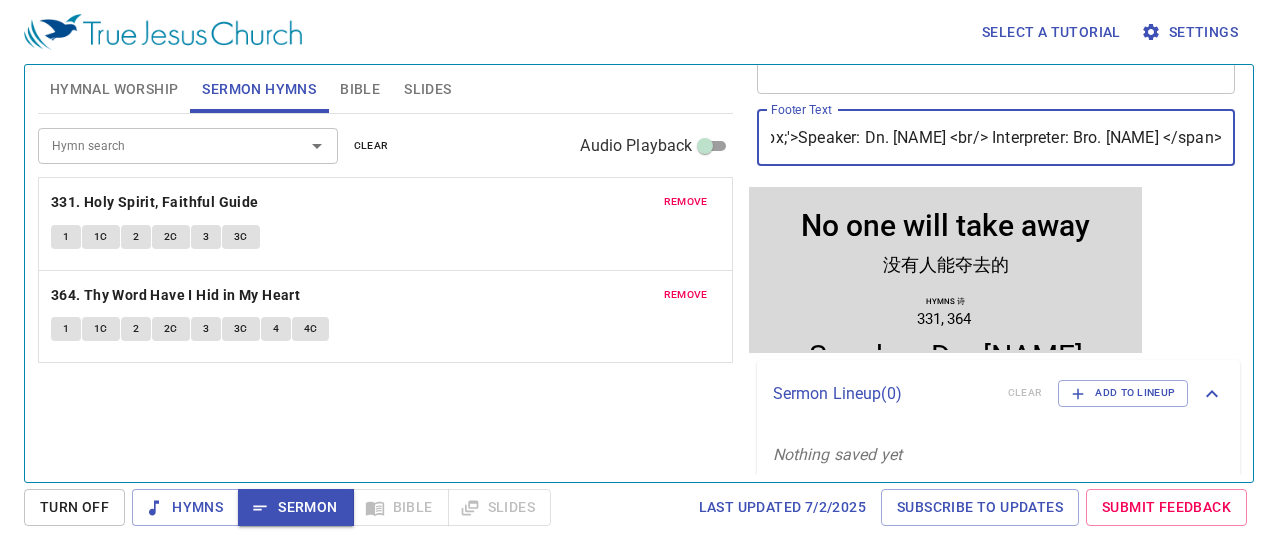 drag, startPoint x: 1058, startPoint y: 127, endPoint x: 1138, endPoint y: 153, distance: 84.118965 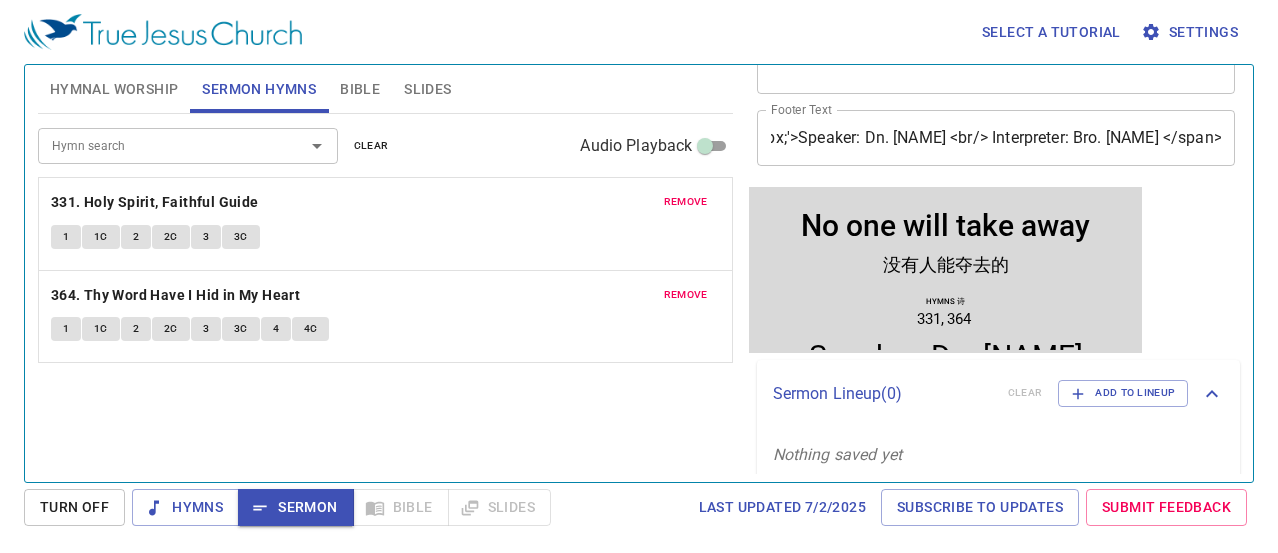 scroll, scrollTop: 0, scrollLeft: 0, axis: both 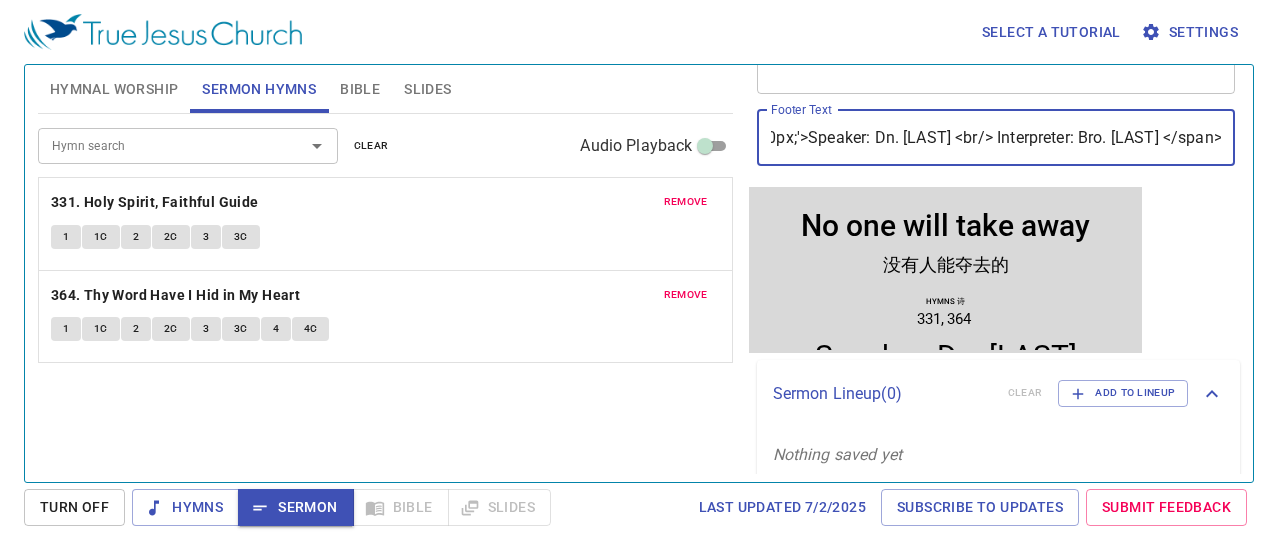 drag, startPoint x: 1104, startPoint y: 133, endPoint x: 1242, endPoint y: 125, distance: 138.23169 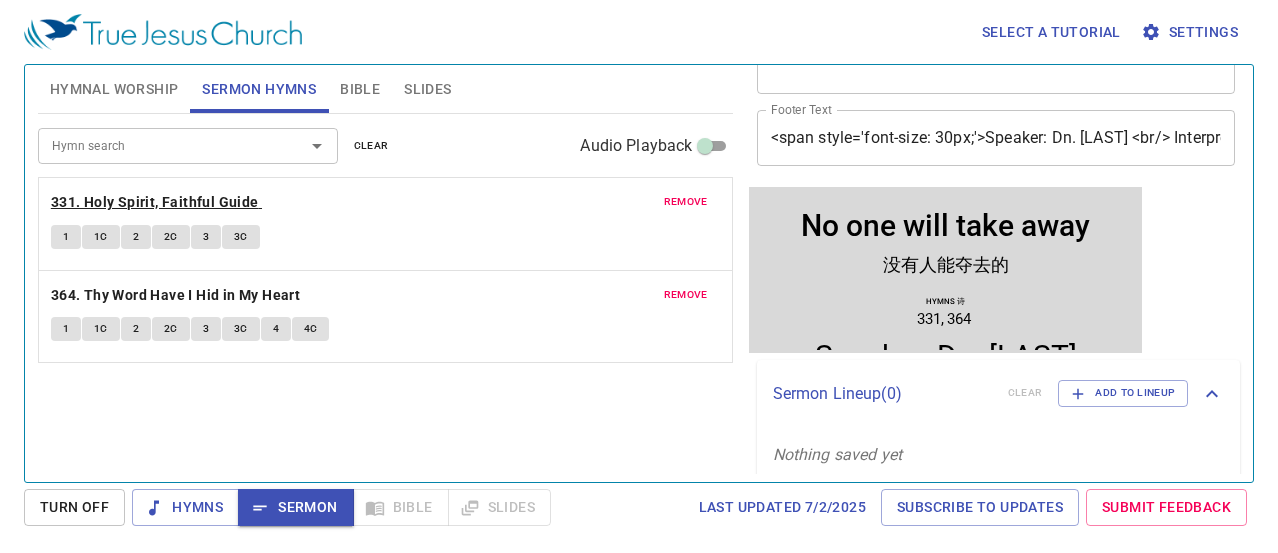 click on "331. Holy Spirit, Faithful Guide" at bounding box center (155, 202) 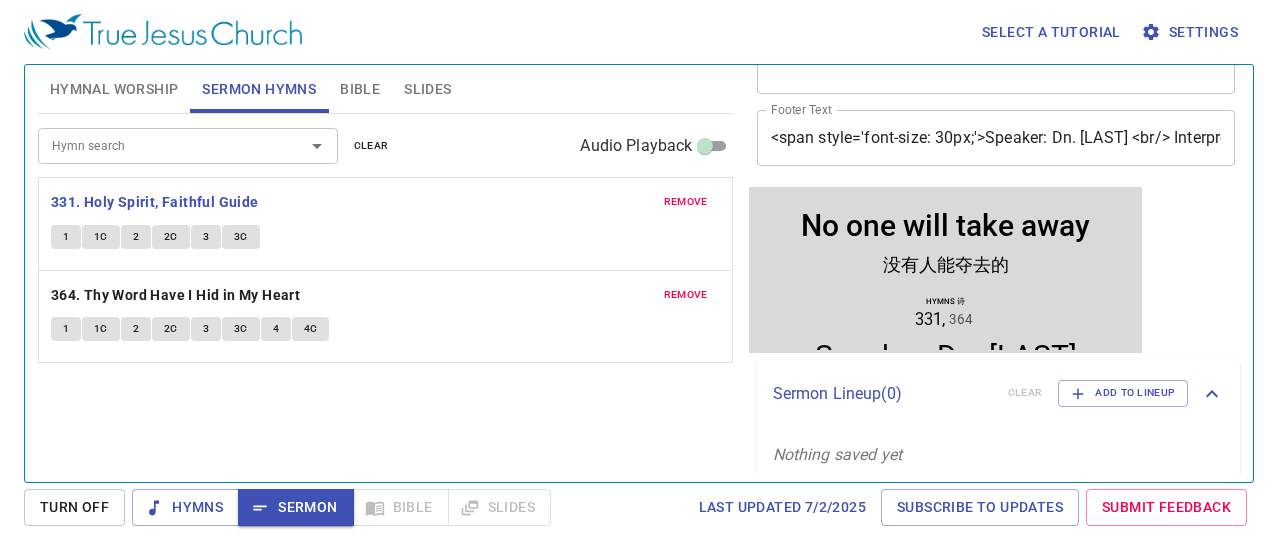 click on "Hymn search Hymn search   clear Audio Playback remove 331. Holy Spirit, Faithful Guide   1 1C 2 2C 3 3C remove 364. Thy Word Have I Hid in My Heart   1 1C 2 2C 3 3C 4 4C" at bounding box center (385, 289) 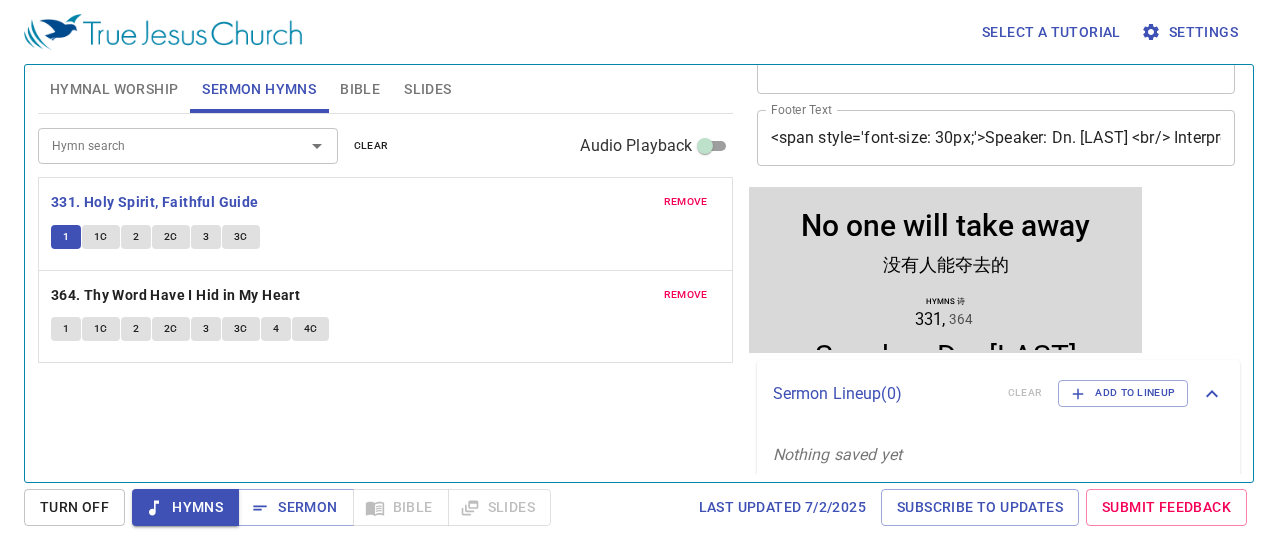 click on "Hymn search Hymn search   clear Audio Playback remove 331. Holy Spirit, Faithful Guide   1 1C 2 2C 3 3C remove 364. Thy Word Have I Hid in My Heart   1 1C 2 2C 3 3C 4 4C" at bounding box center [385, 289] 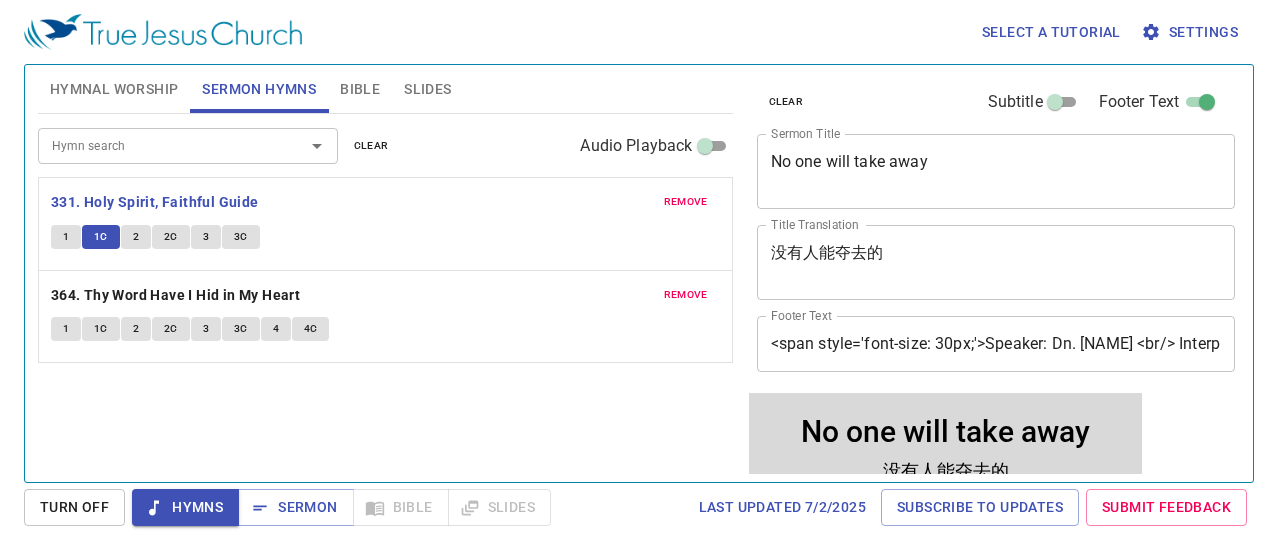 scroll, scrollTop: 0, scrollLeft: 0, axis: both 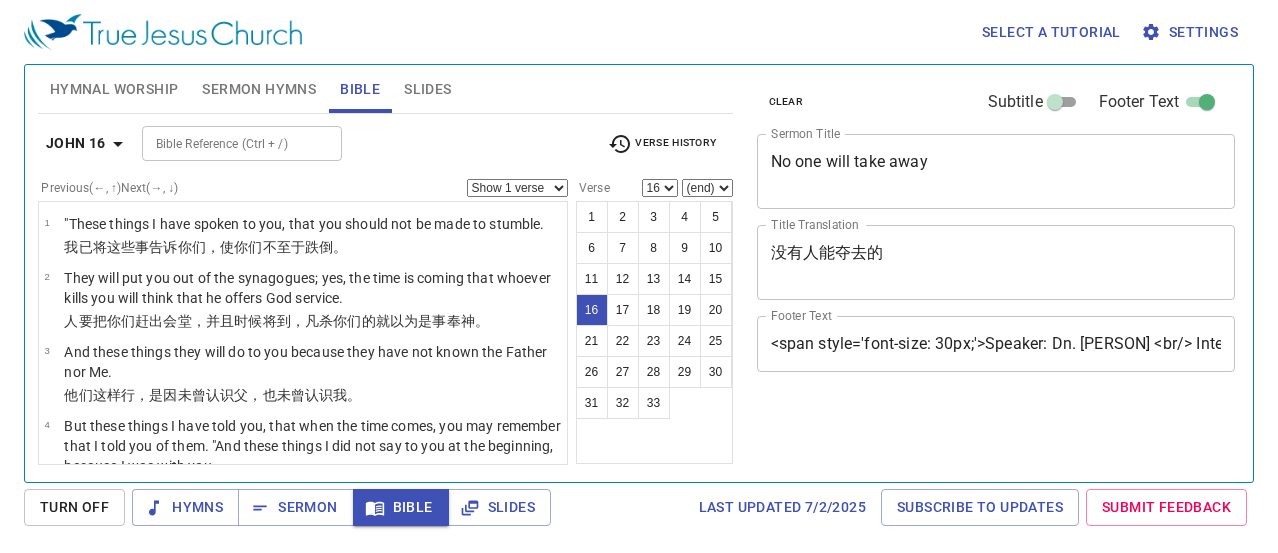 select on "16" 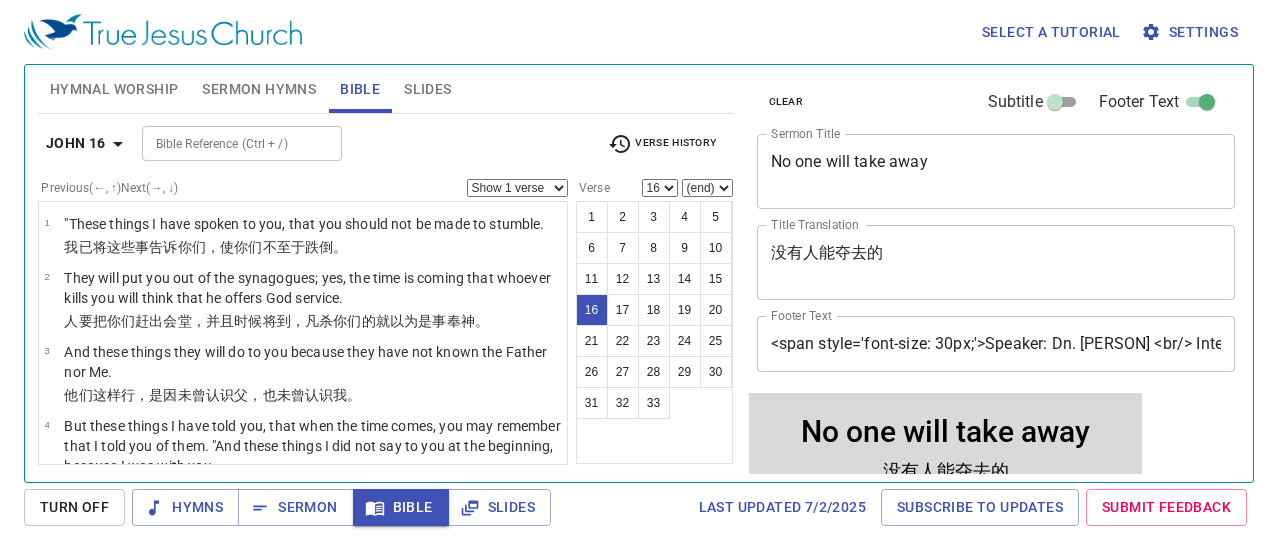scroll, scrollTop: 1323, scrollLeft: 0, axis: vertical 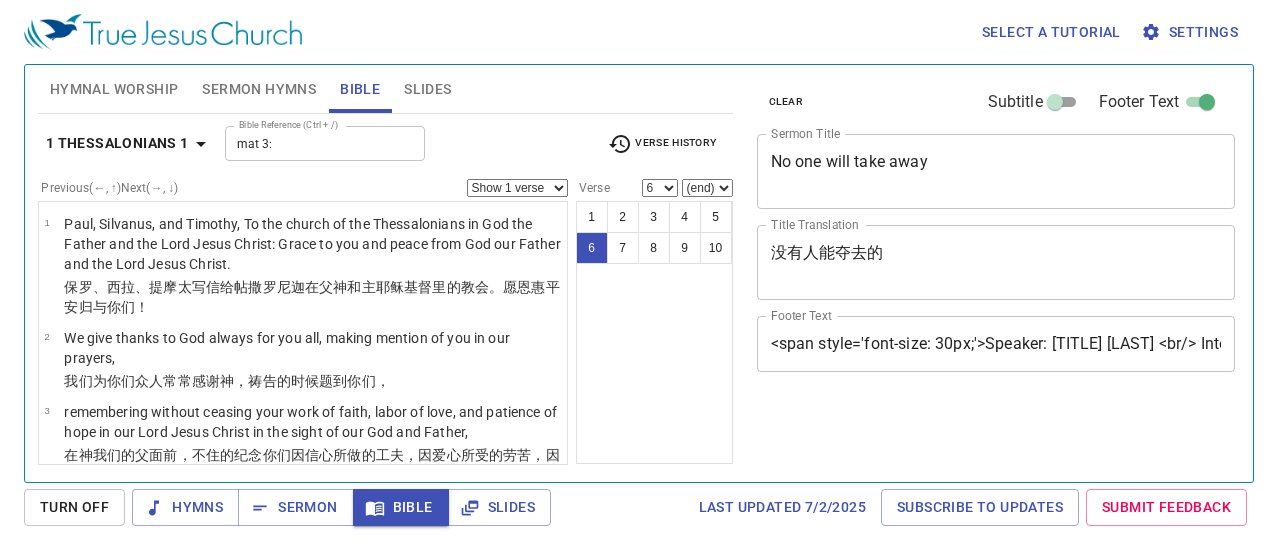 select on "6" 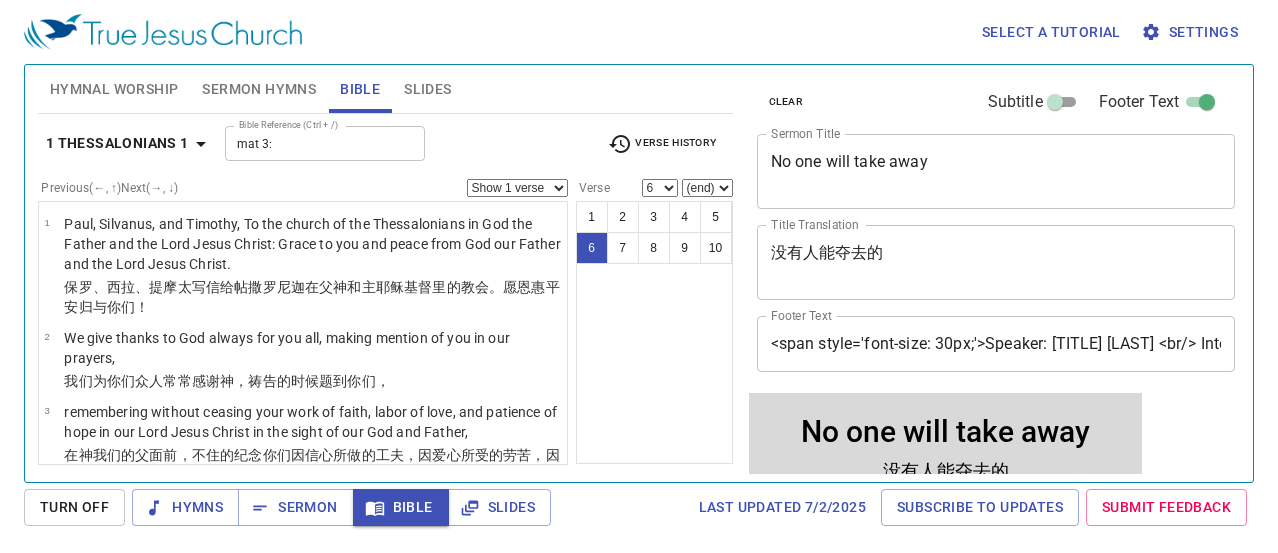 scroll, scrollTop: 373, scrollLeft: 0, axis: vertical 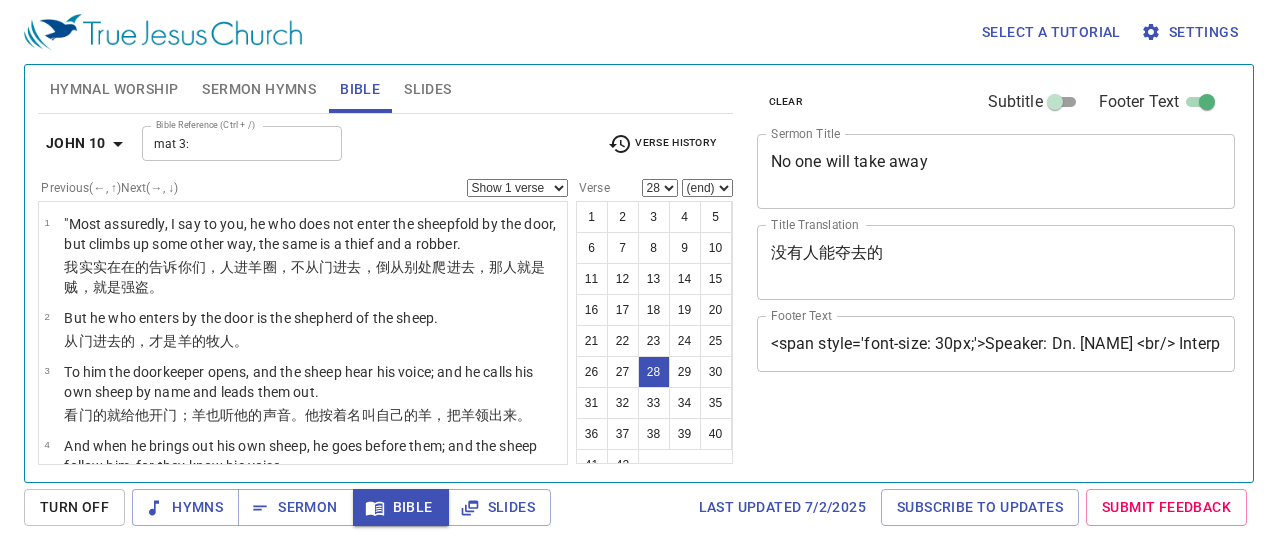 select on "28" 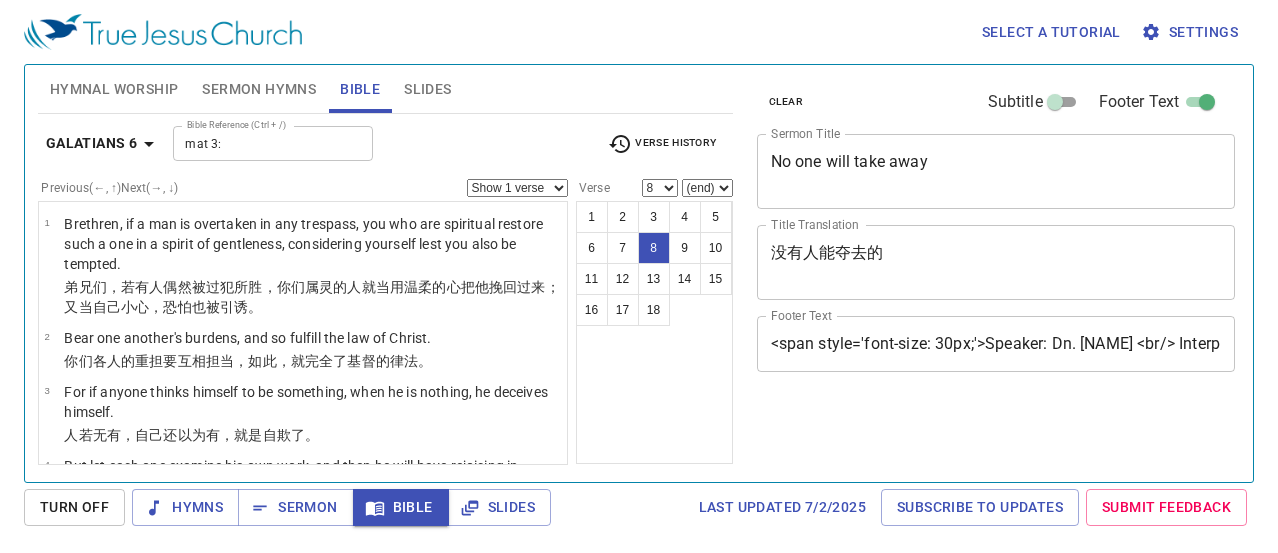 select on "8" 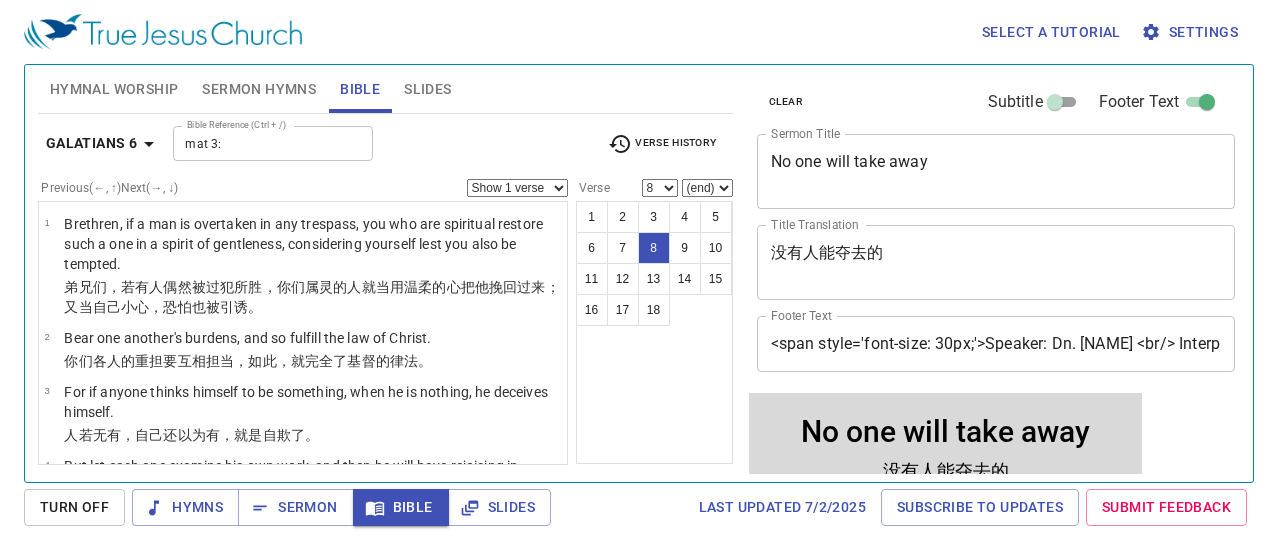 scroll, scrollTop: 0, scrollLeft: 0, axis: both 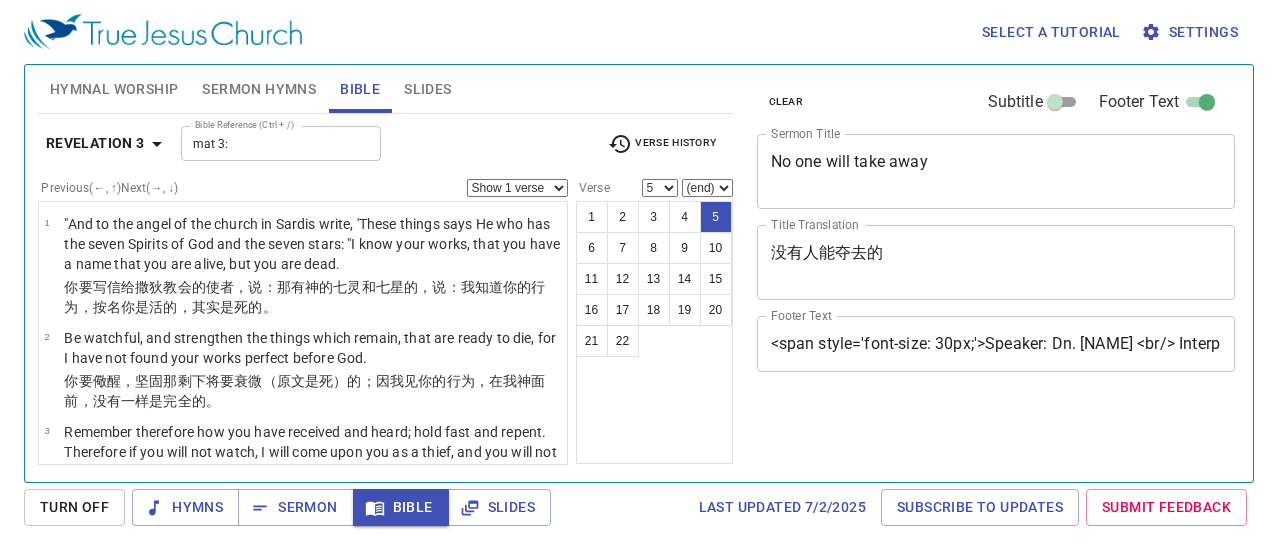 select on "5" 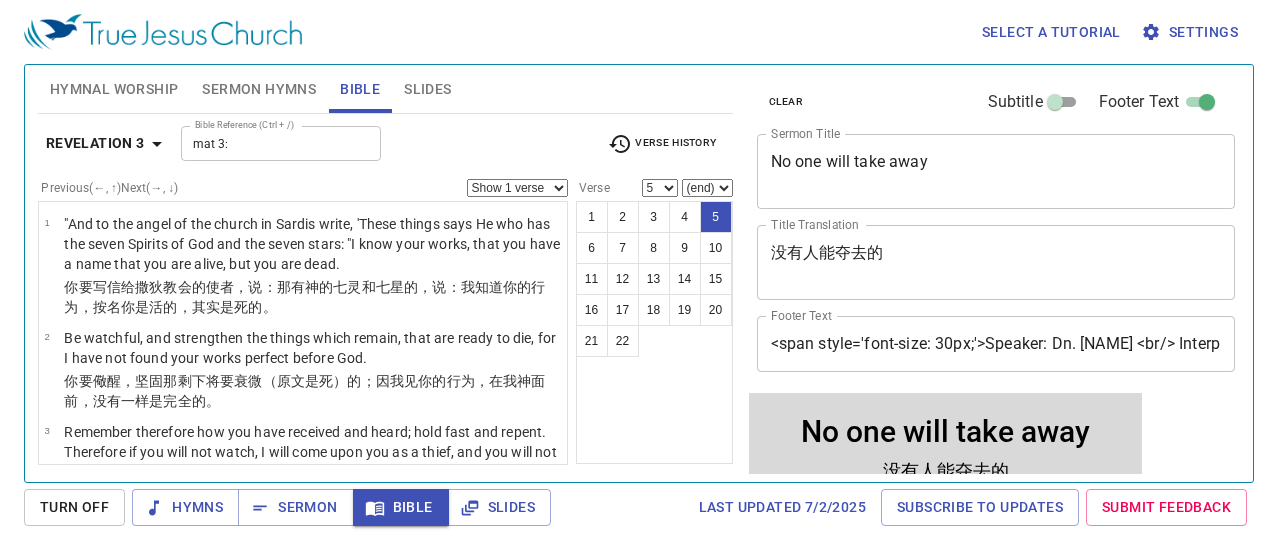 scroll, scrollTop: 349, scrollLeft: 0, axis: vertical 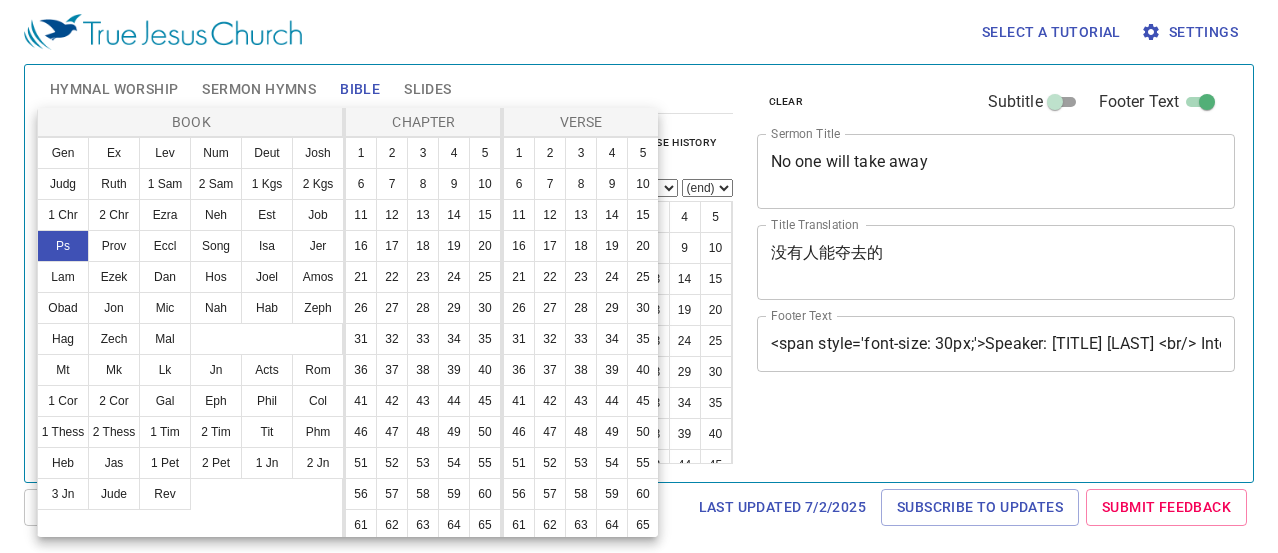 select on "31" 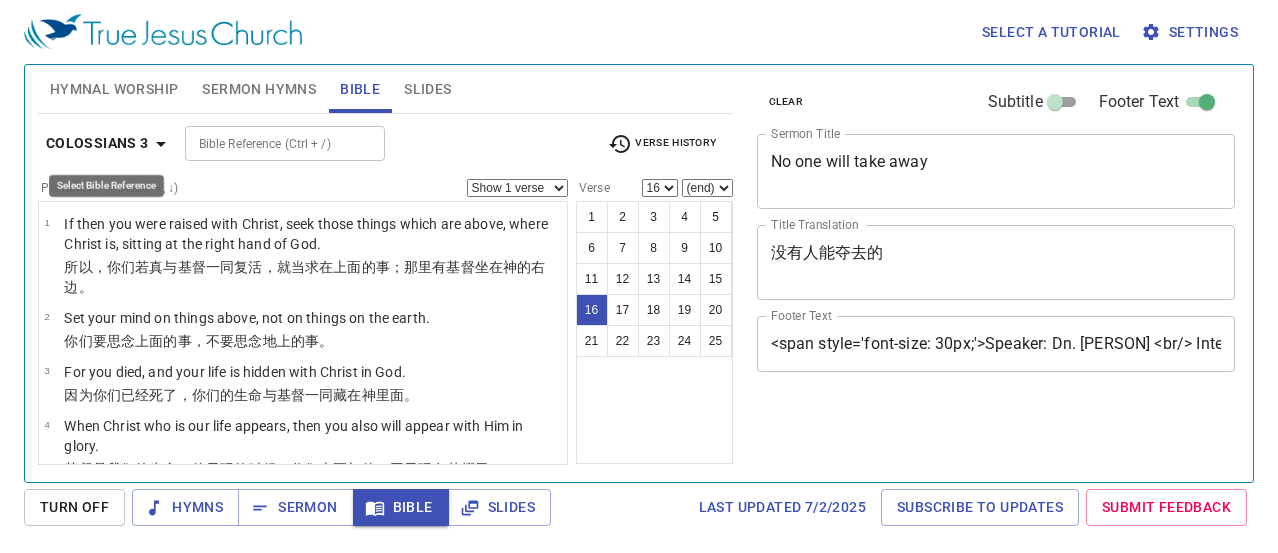 select on "16" 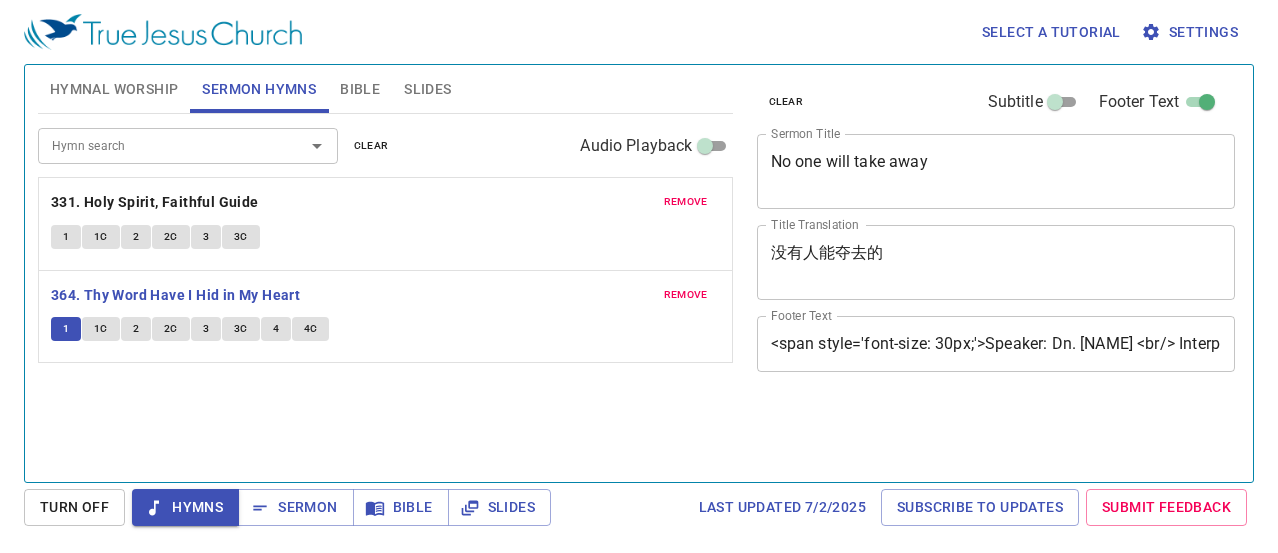 scroll, scrollTop: 0, scrollLeft: 0, axis: both 